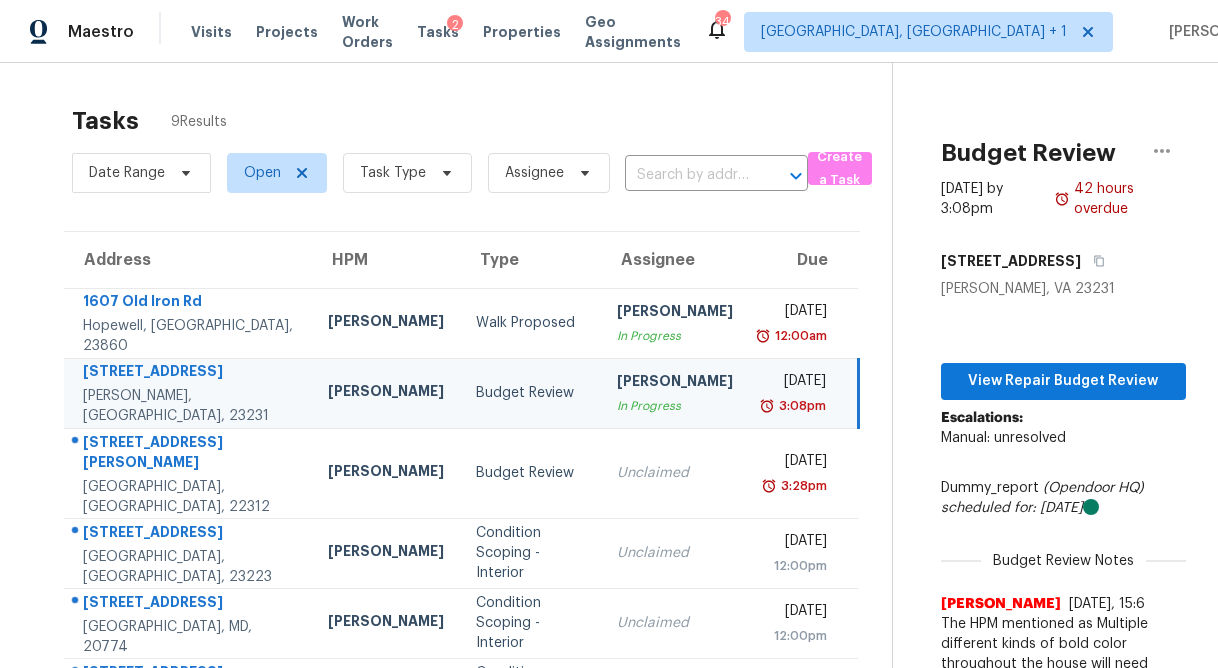 scroll, scrollTop: 0, scrollLeft: 0, axis: both 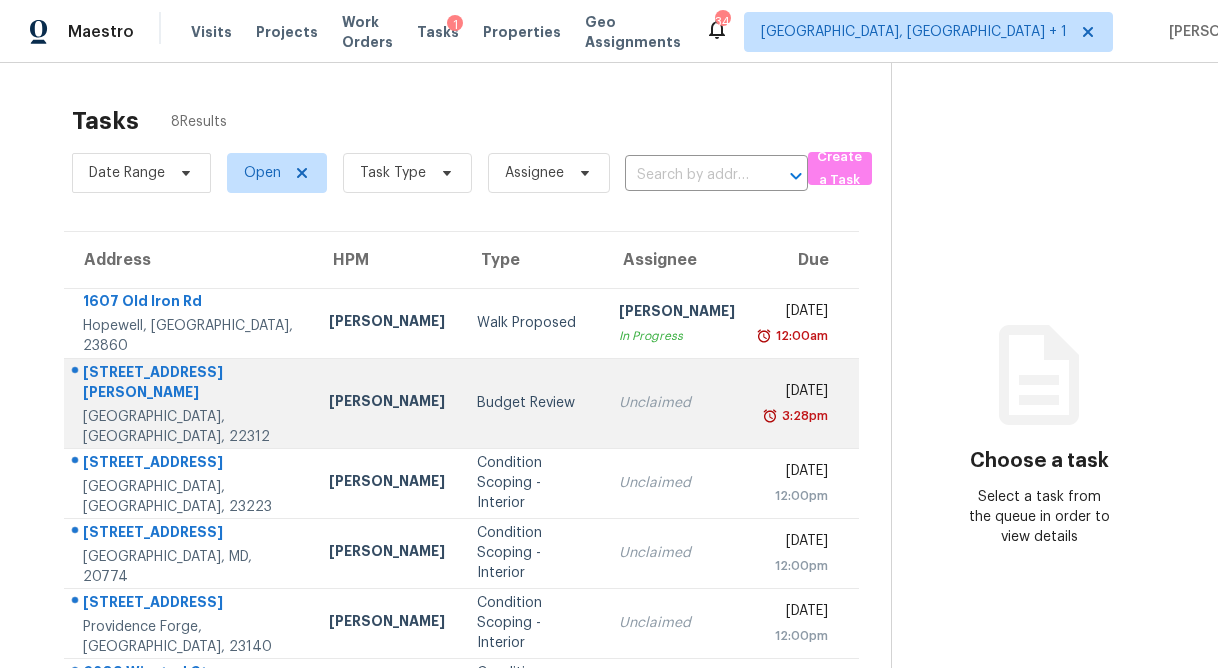 click on "Budget Review" at bounding box center (532, 403) 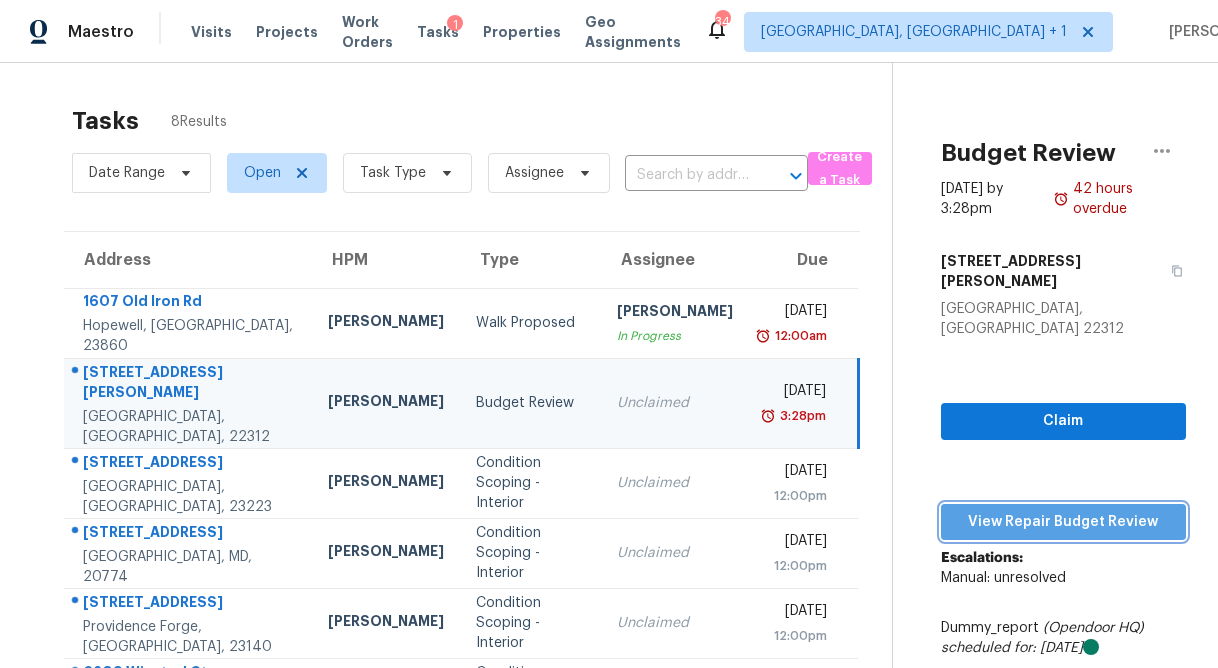 click on "View Repair Budget Review" at bounding box center [1063, 522] 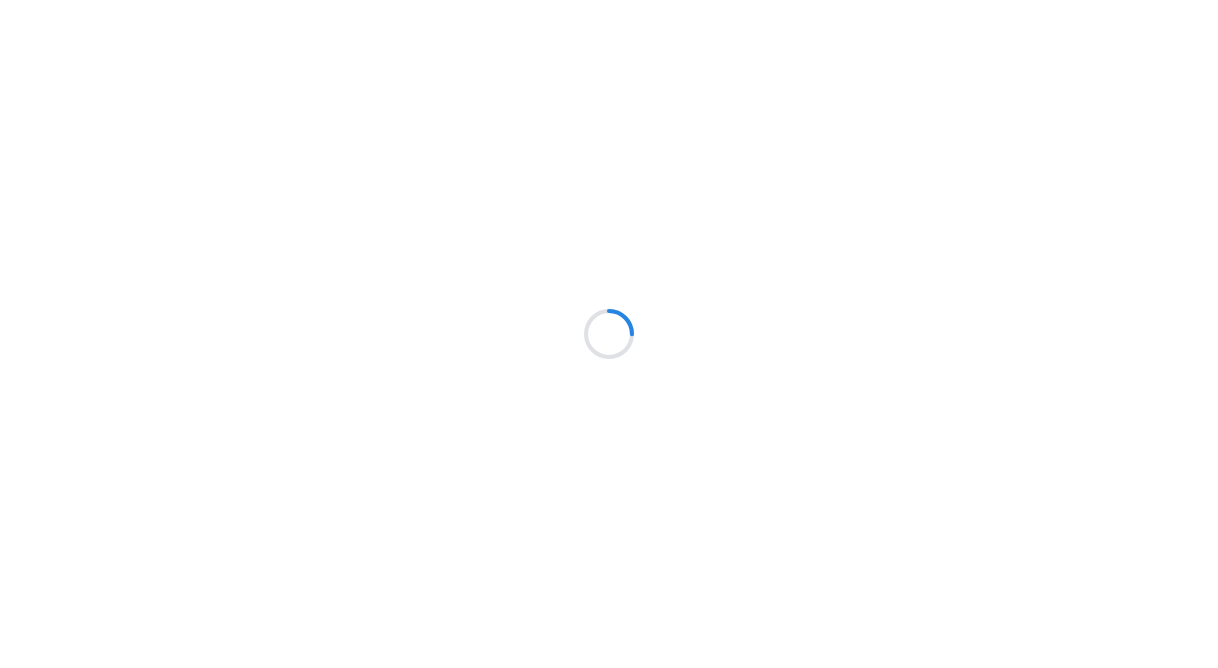 scroll, scrollTop: 0, scrollLeft: 0, axis: both 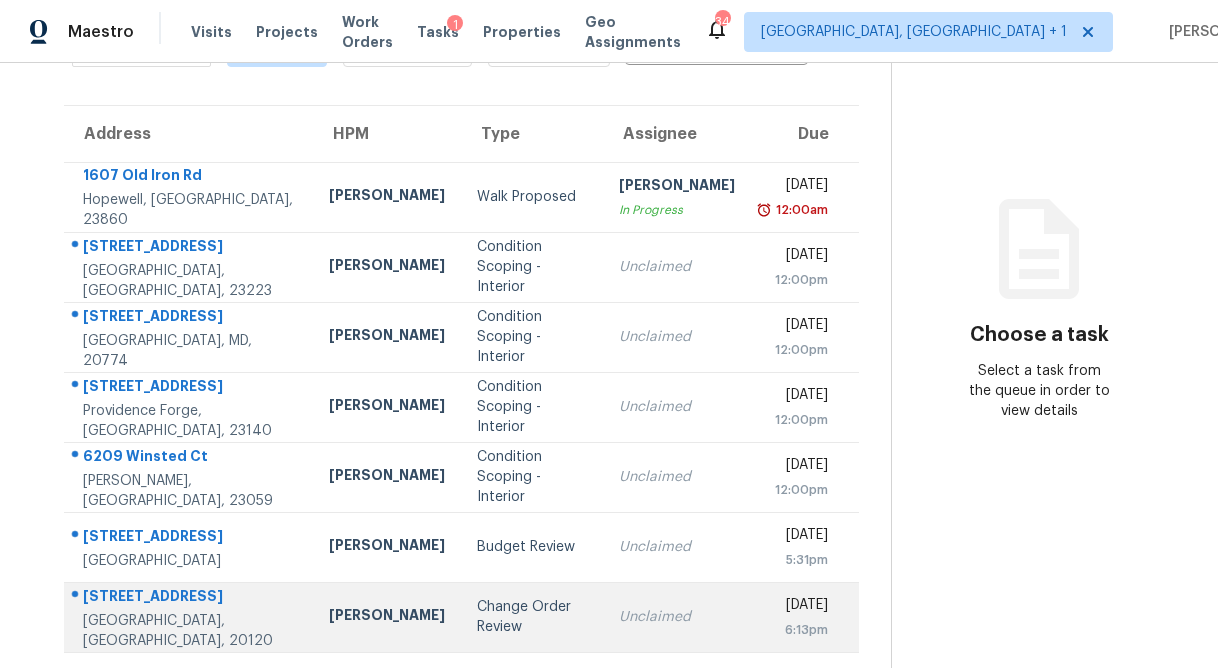 click on "Change Order Review" at bounding box center [532, 617] 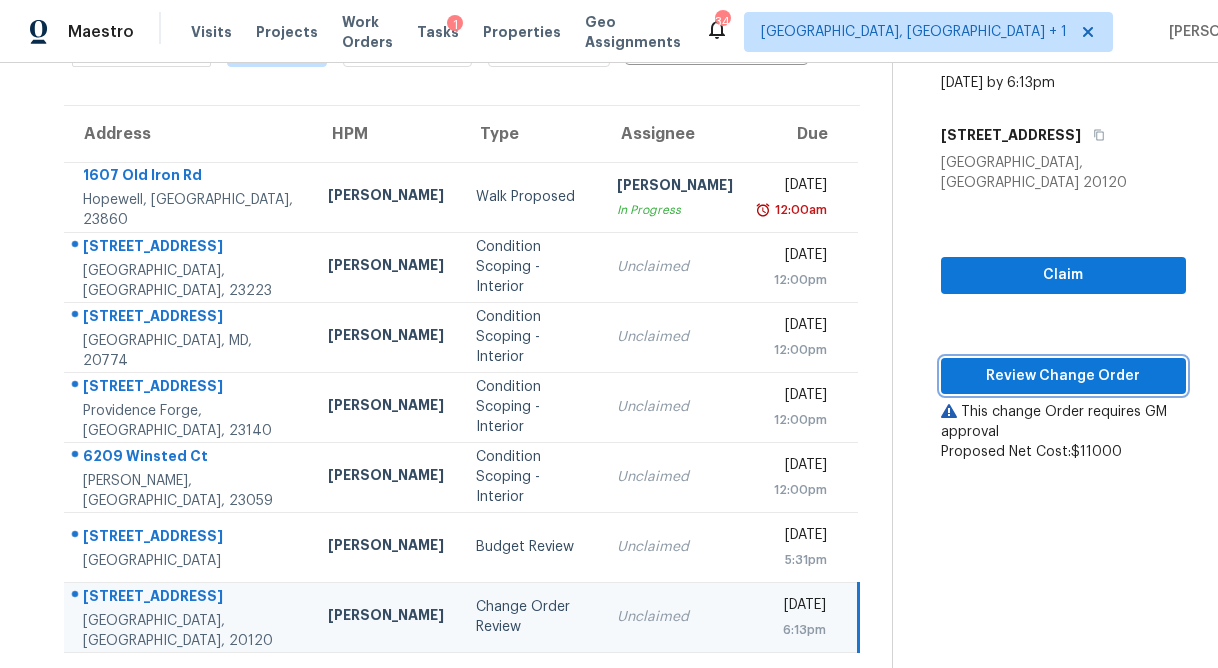 click on "Review Change Order" at bounding box center (1063, 376) 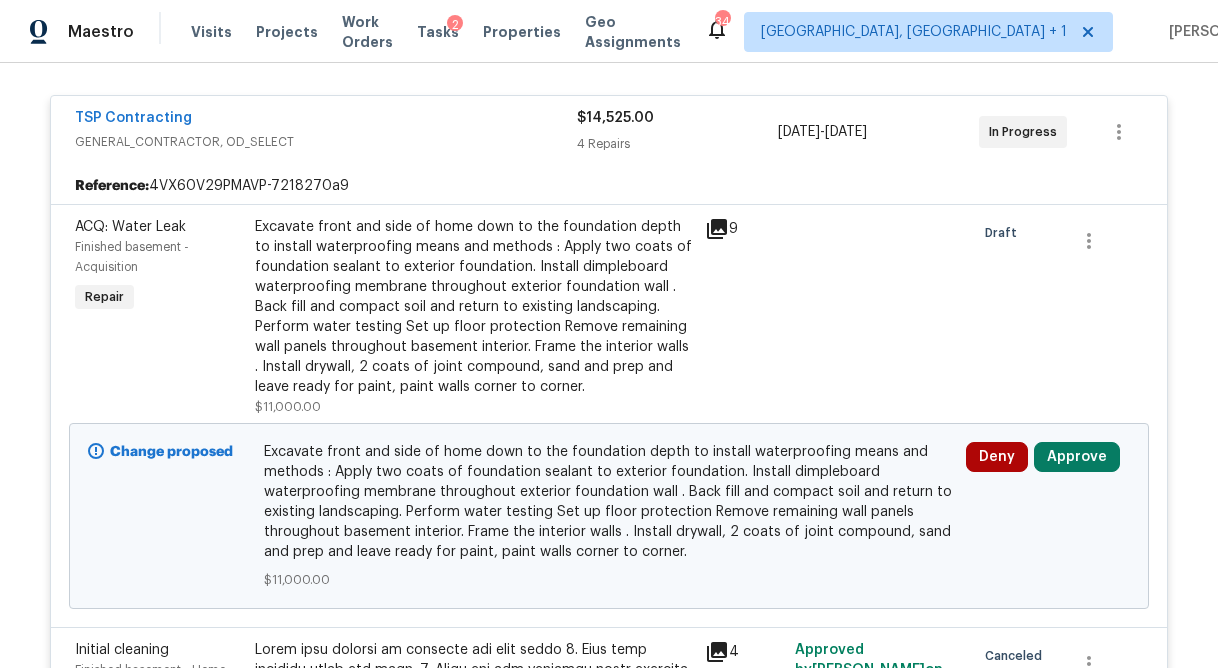 scroll, scrollTop: 367, scrollLeft: 0, axis: vertical 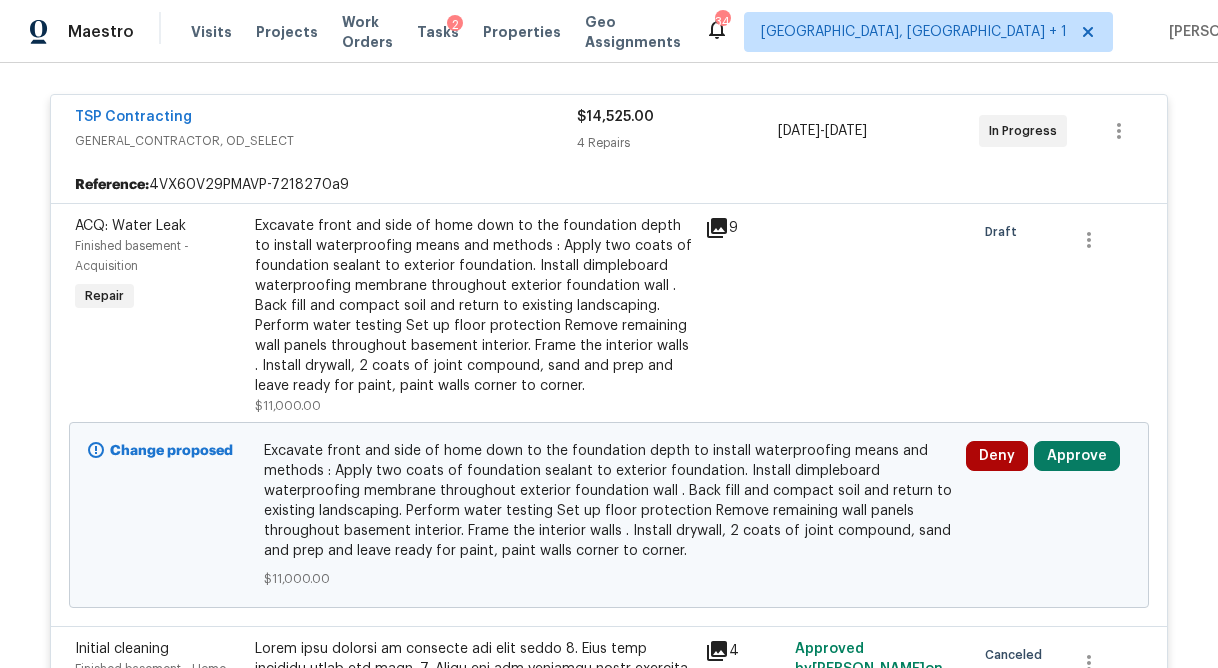 click 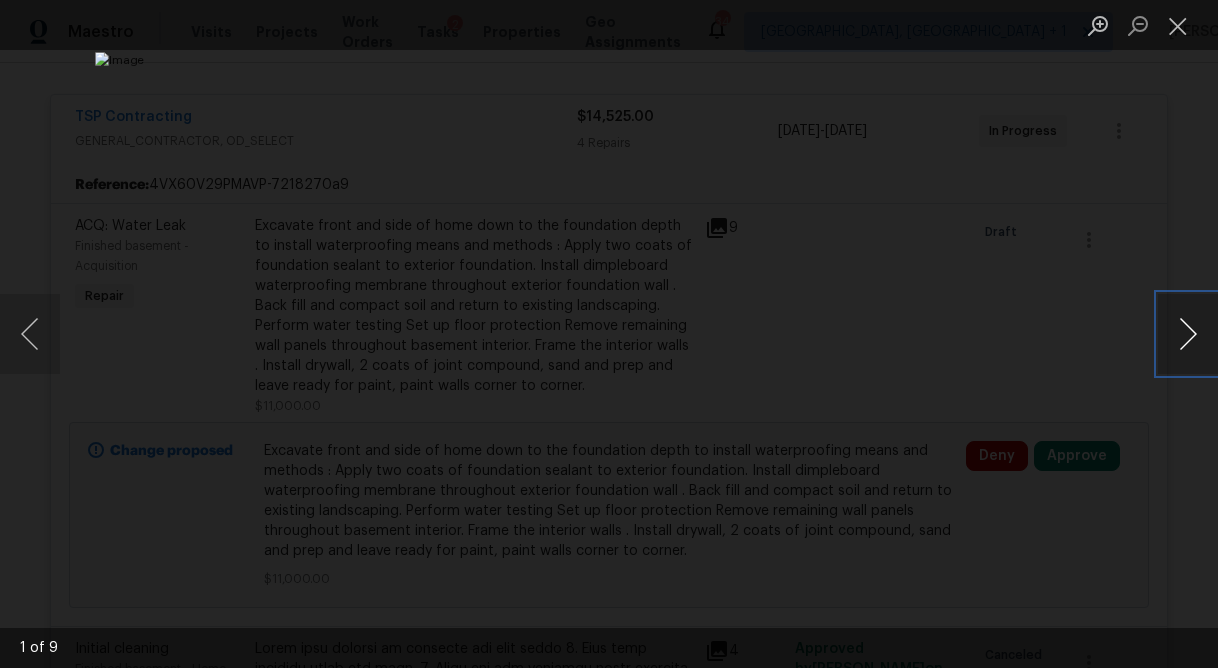 click at bounding box center (1188, 334) 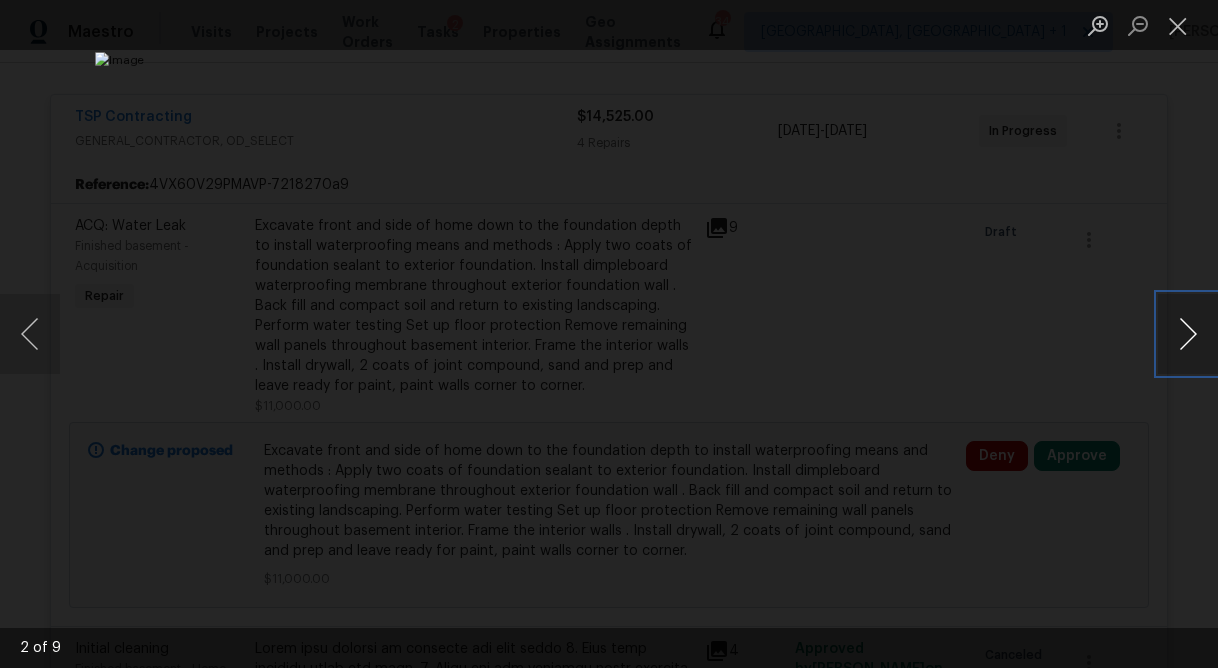 click at bounding box center [1188, 334] 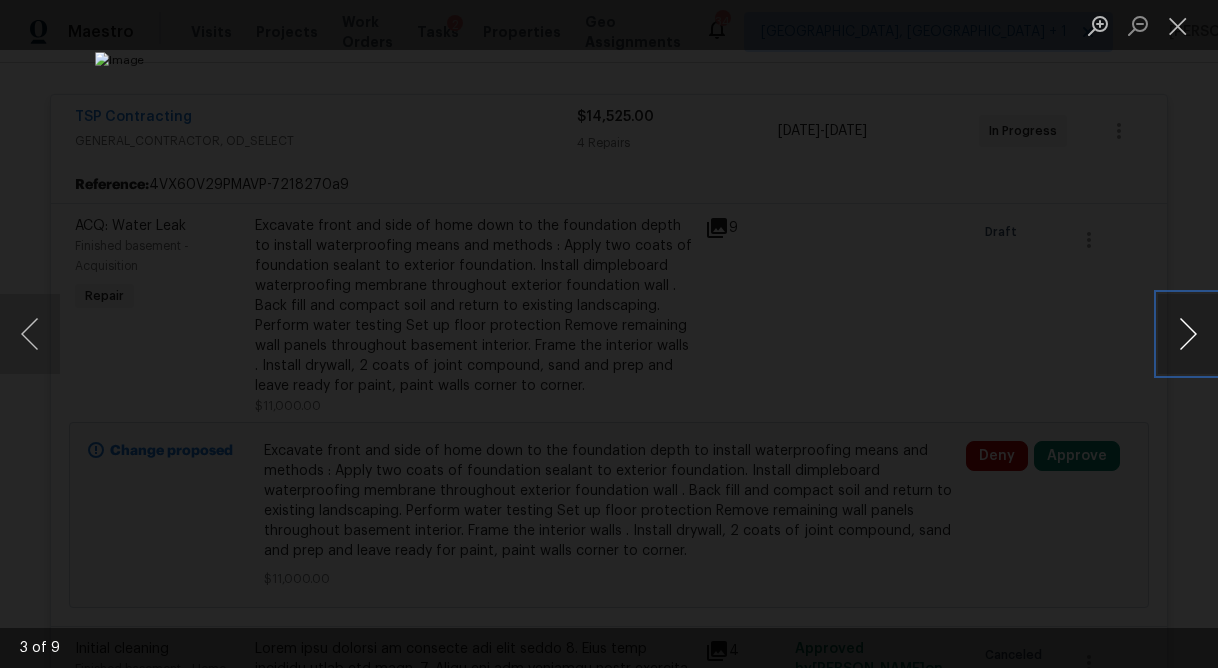 click at bounding box center [1188, 334] 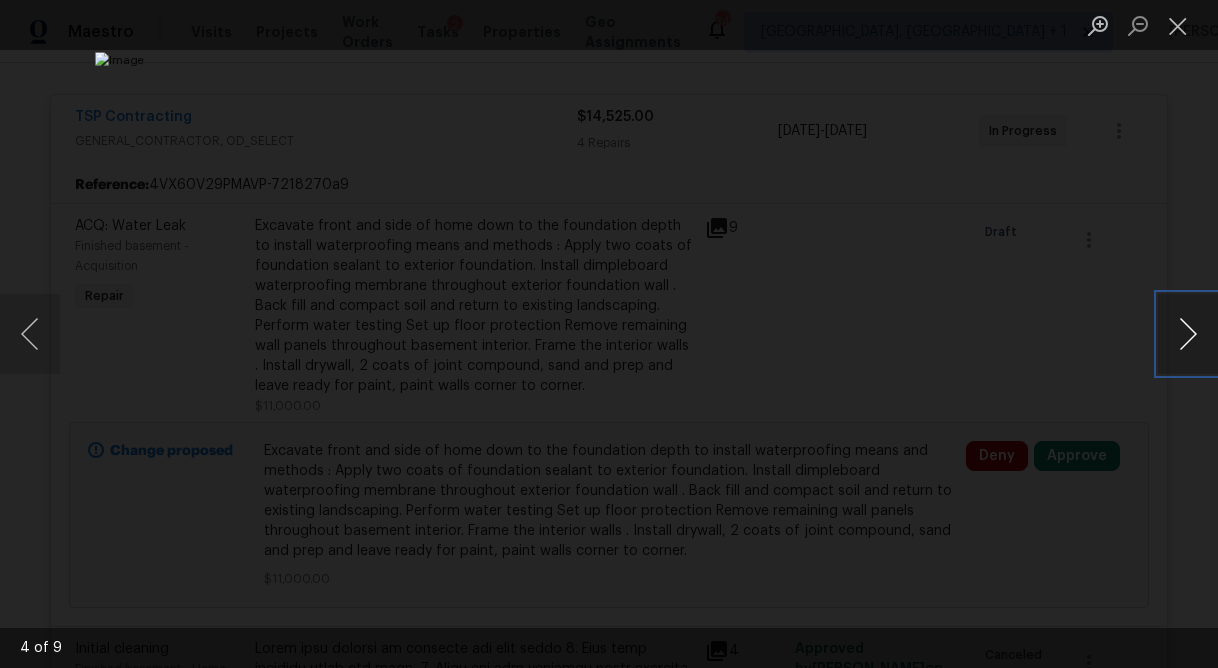 click at bounding box center (1188, 334) 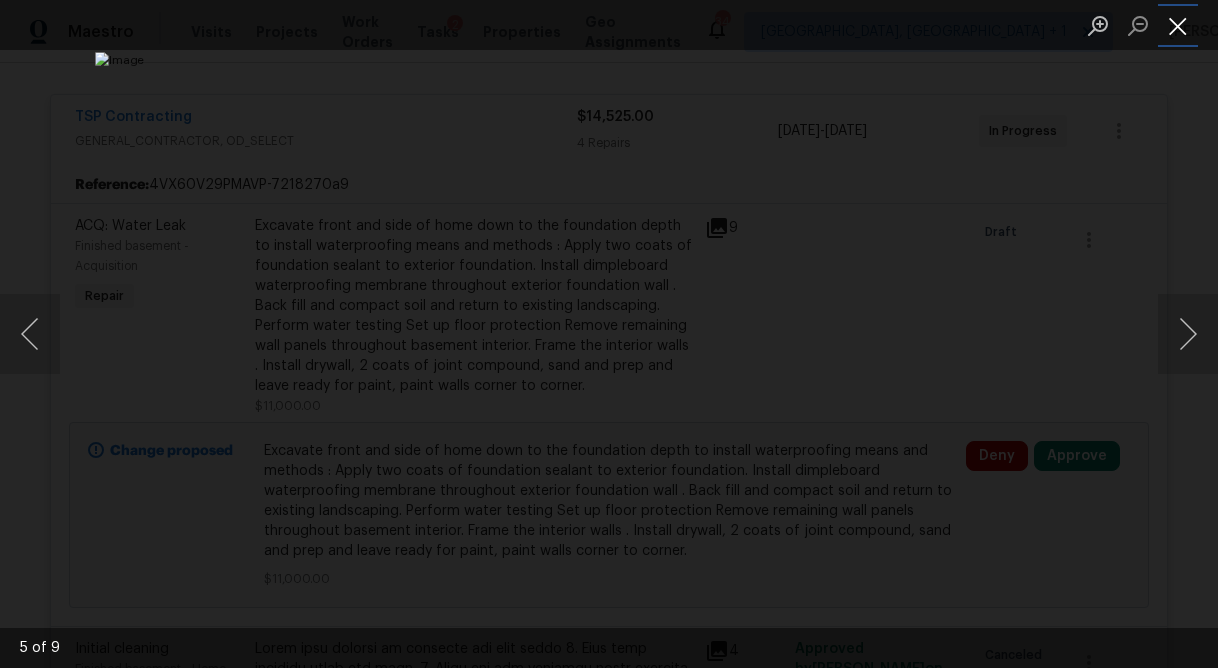 click at bounding box center (1178, 25) 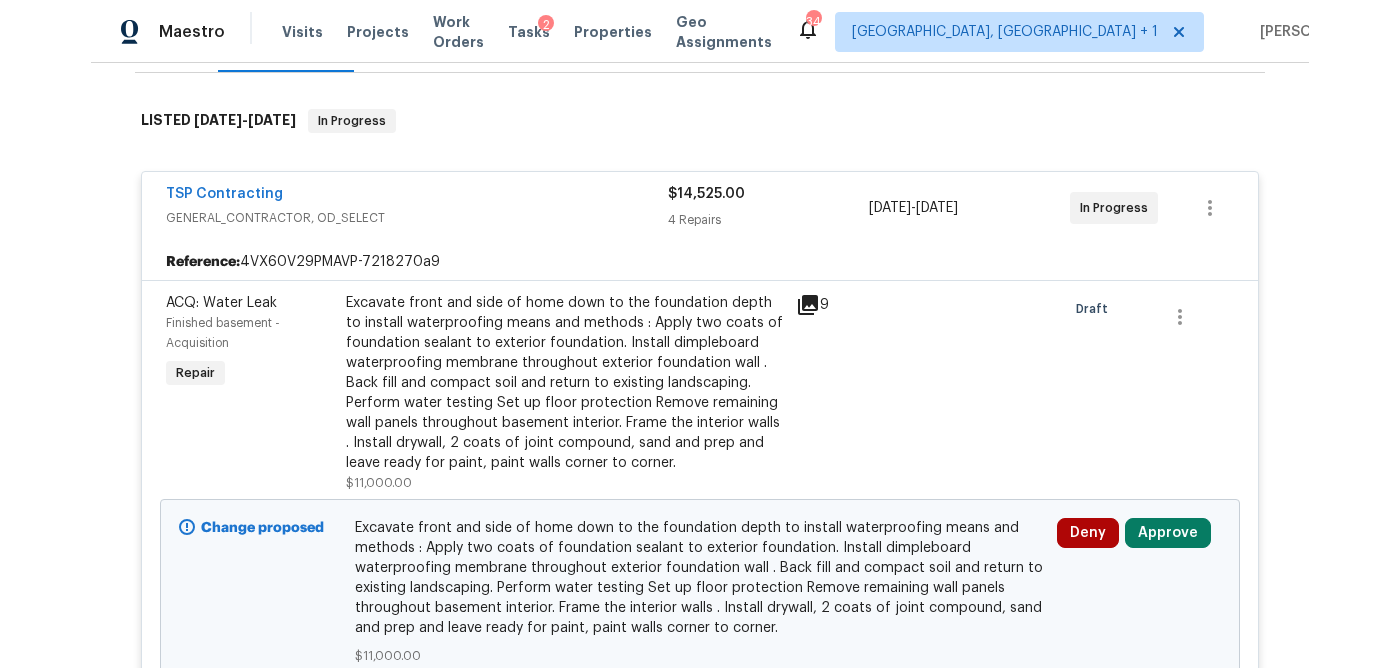 scroll, scrollTop: 291, scrollLeft: 0, axis: vertical 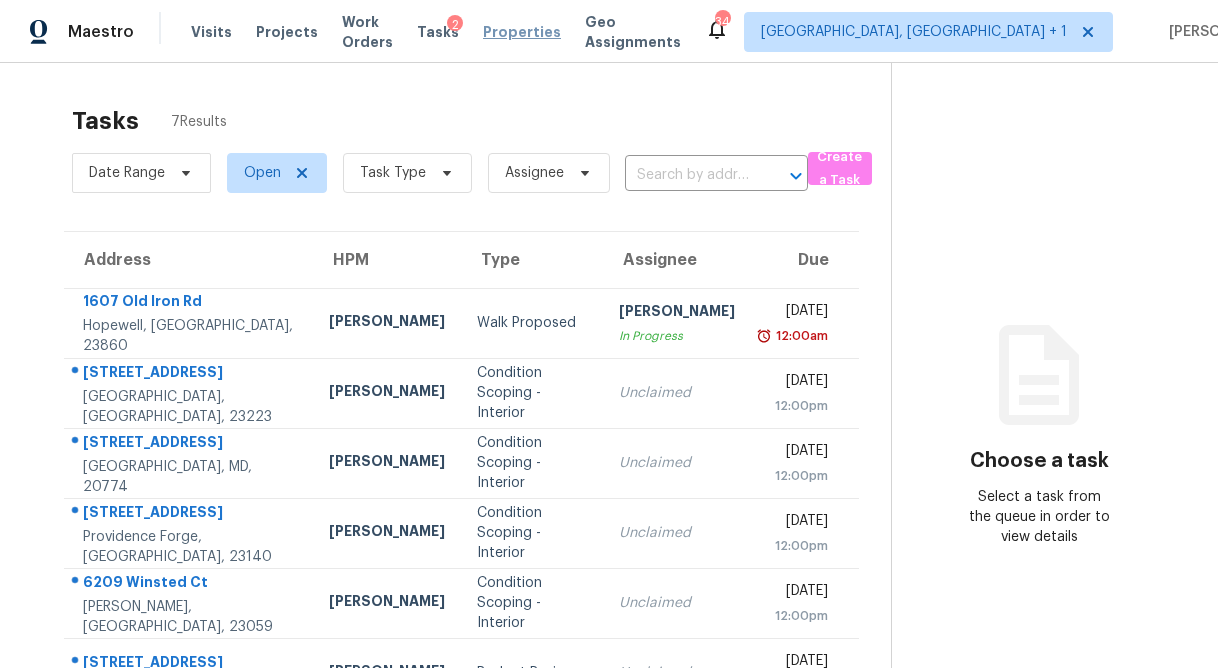 click on "Properties" at bounding box center [522, 32] 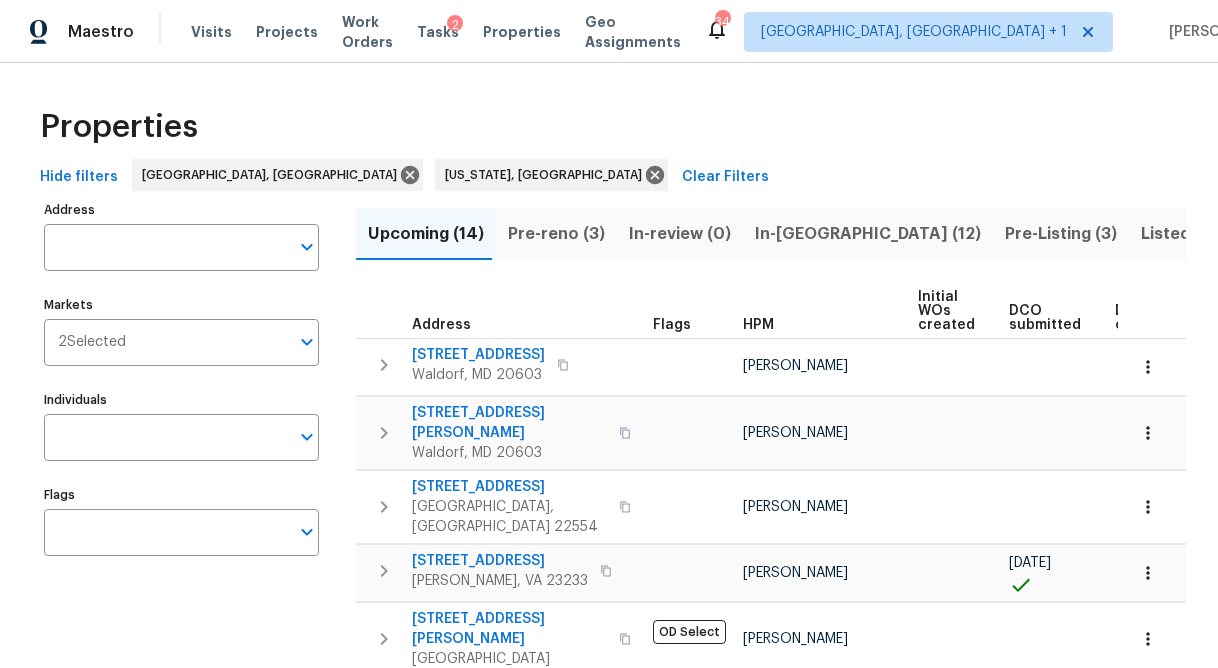 click on "Pre-Listing (3)" at bounding box center (1061, 234) 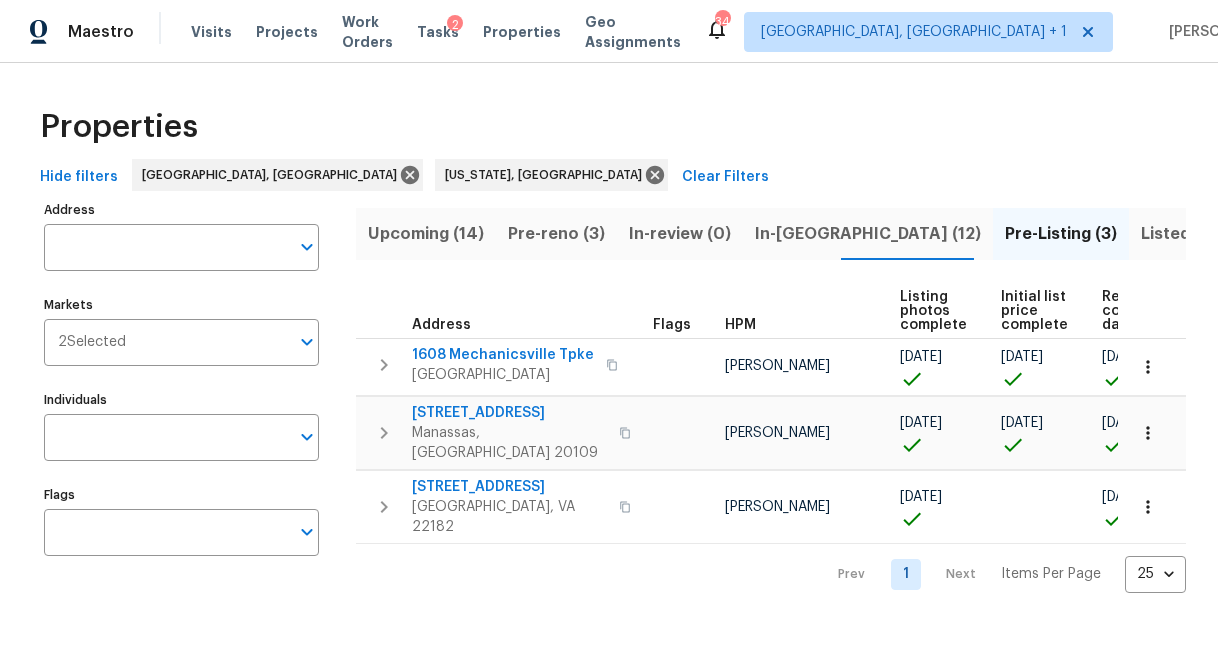 click on "In-reno (12)" at bounding box center (868, 234) 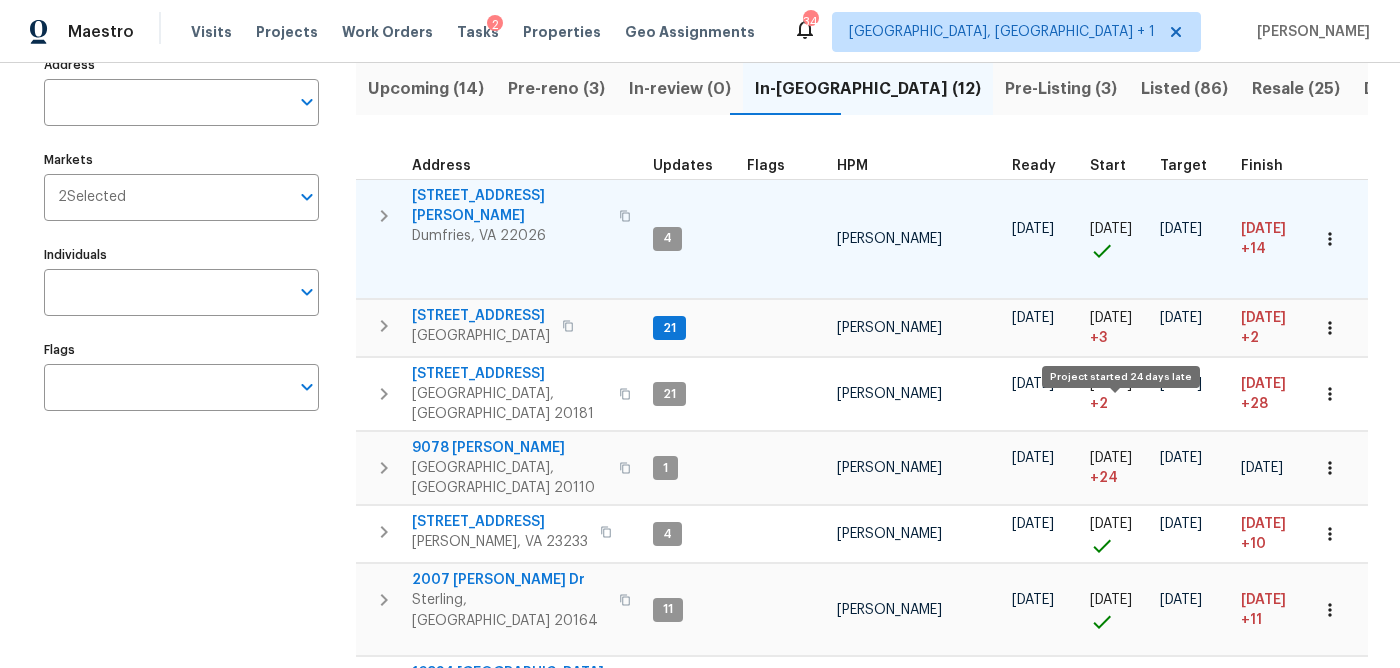 scroll, scrollTop: 160, scrollLeft: 0, axis: vertical 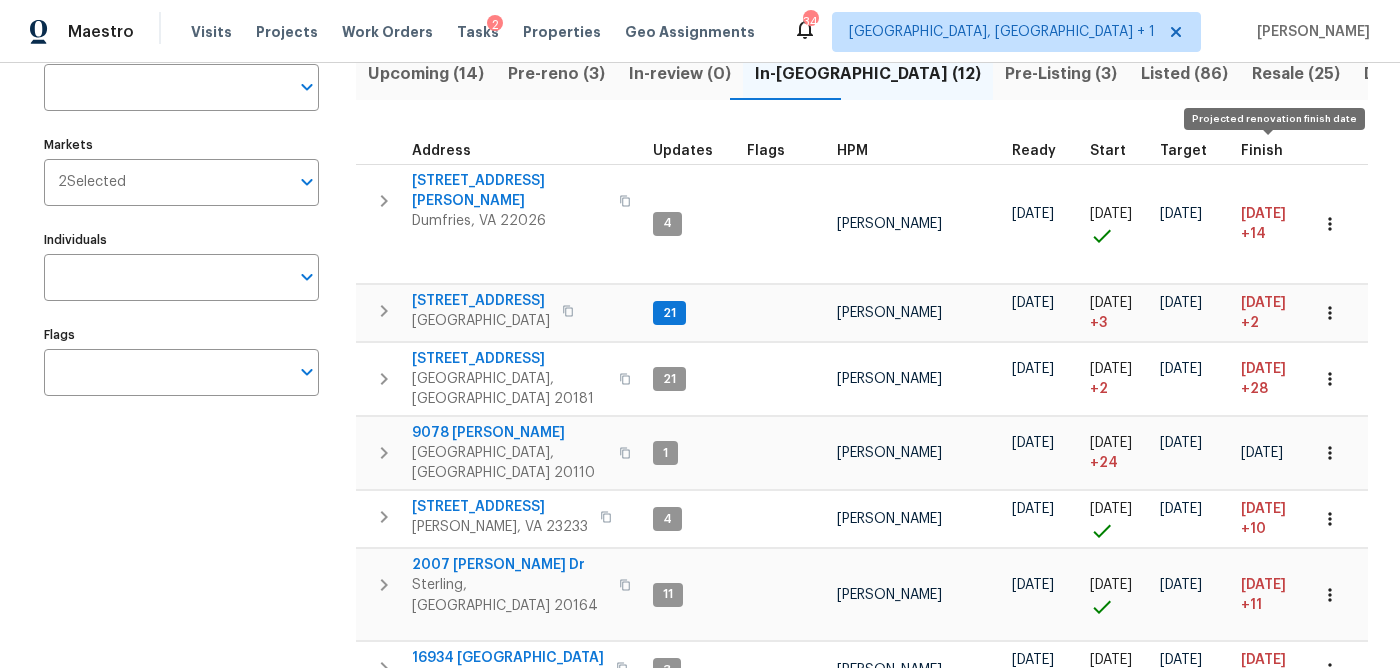 click on "Finish" at bounding box center [1262, 151] 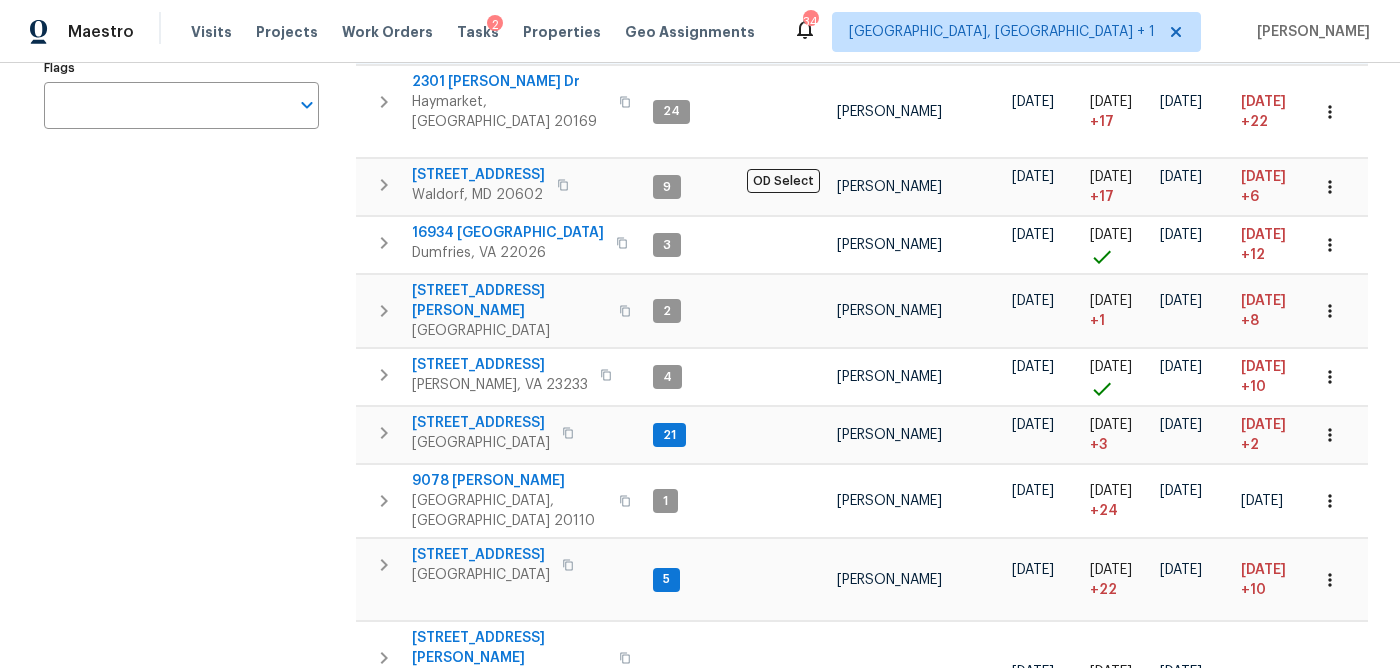 scroll, scrollTop: 446, scrollLeft: 0, axis: vertical 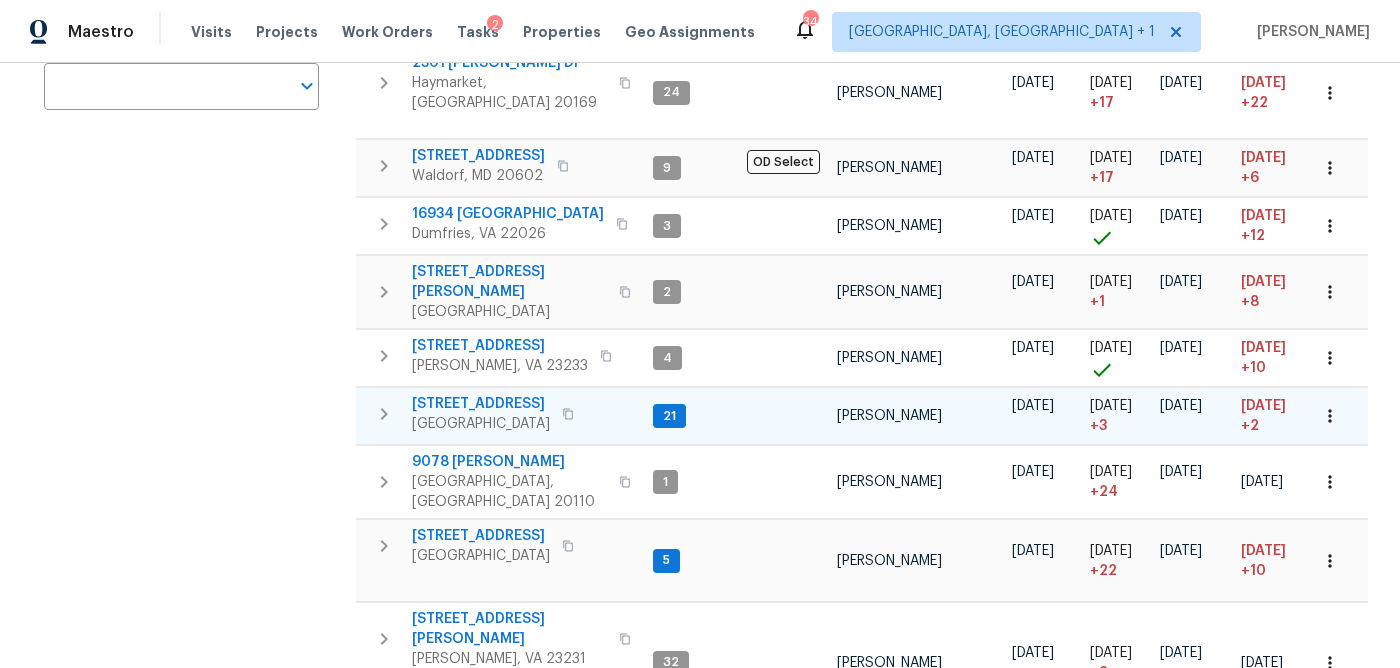 click on "21" at bounding box center (669, 416) 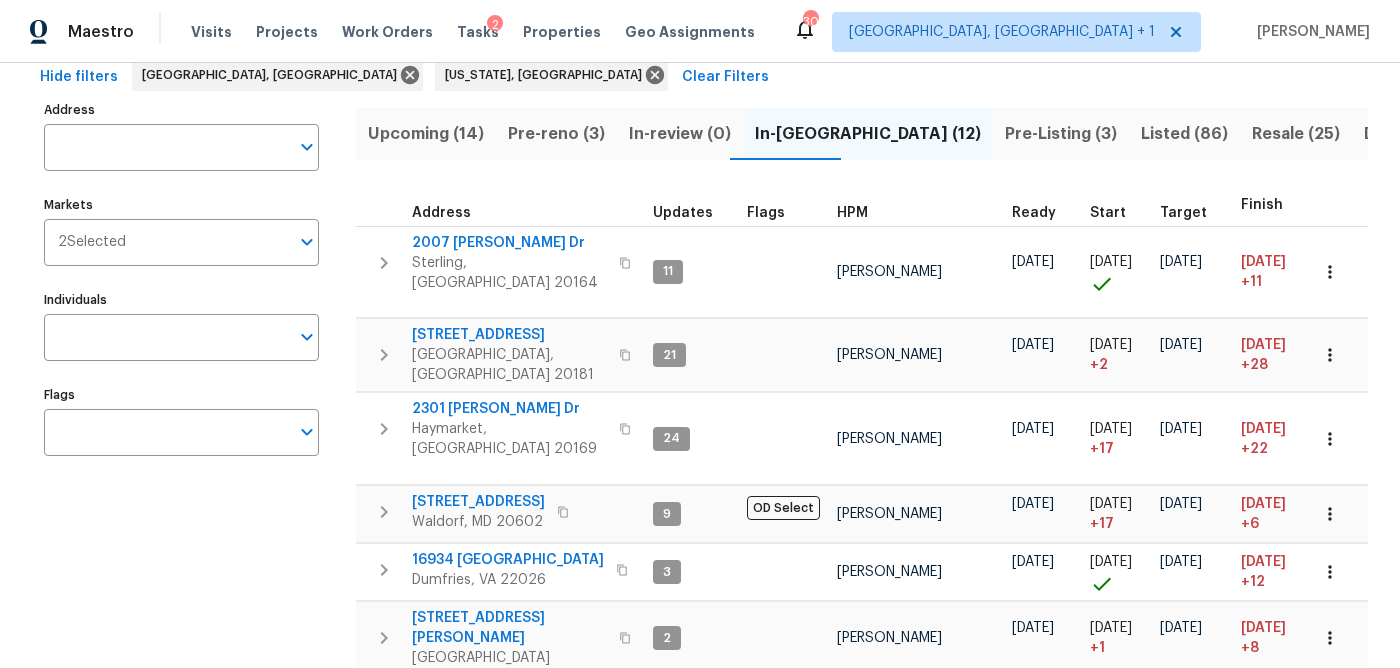 scroll, scrollTop: 99, scrollLeft: 0, axis: vertical 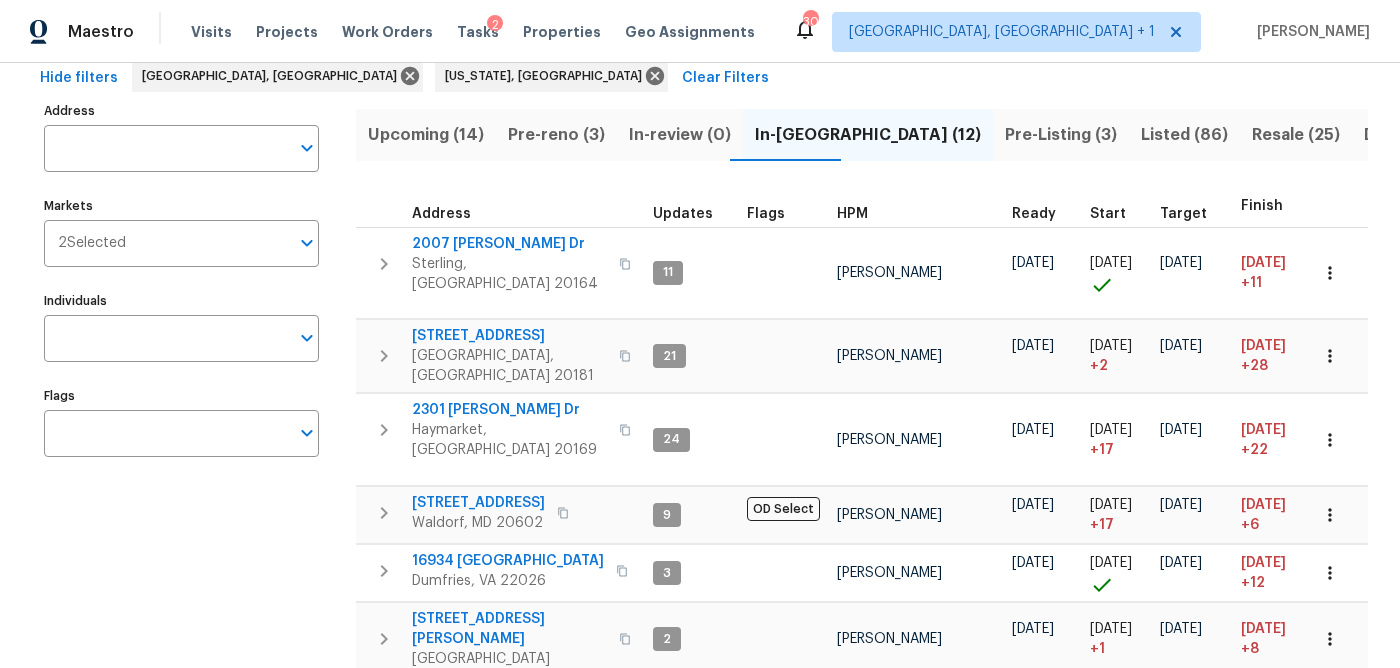click on "HPM" at bounding box center (852, 214) 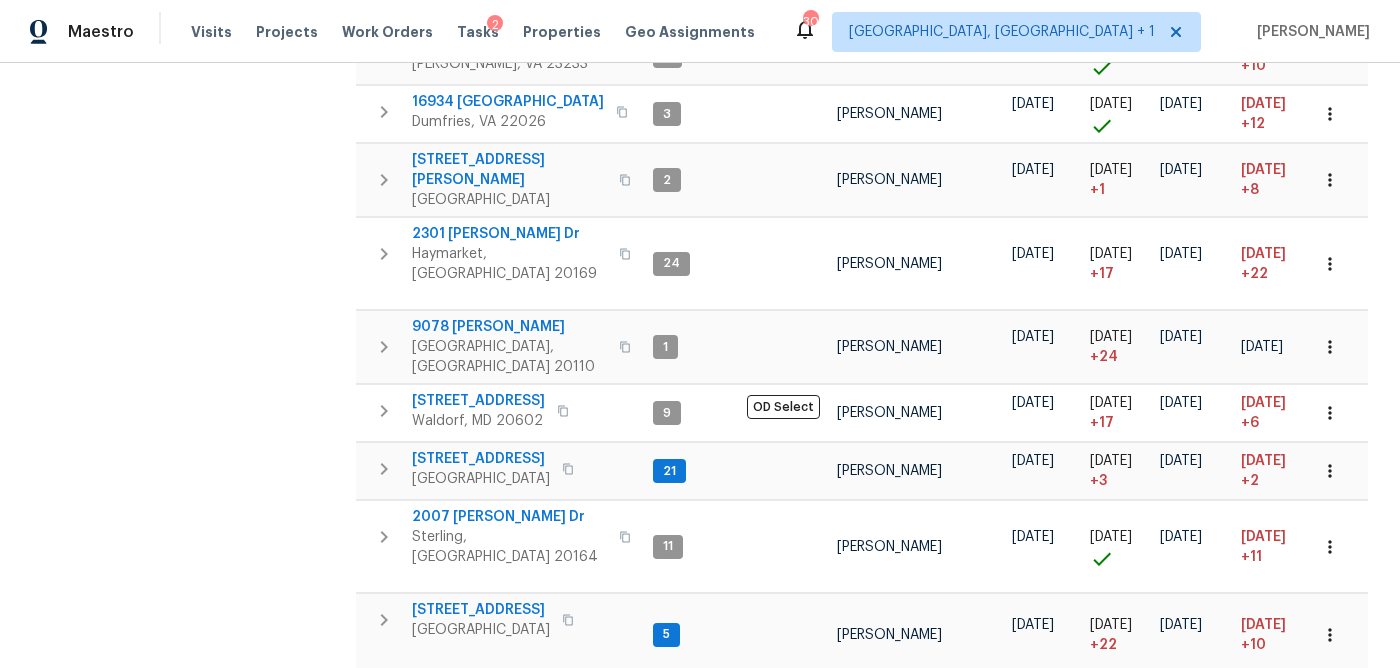 scroll, scrollTop: 615, scrollLeft: 0, axis: vertical 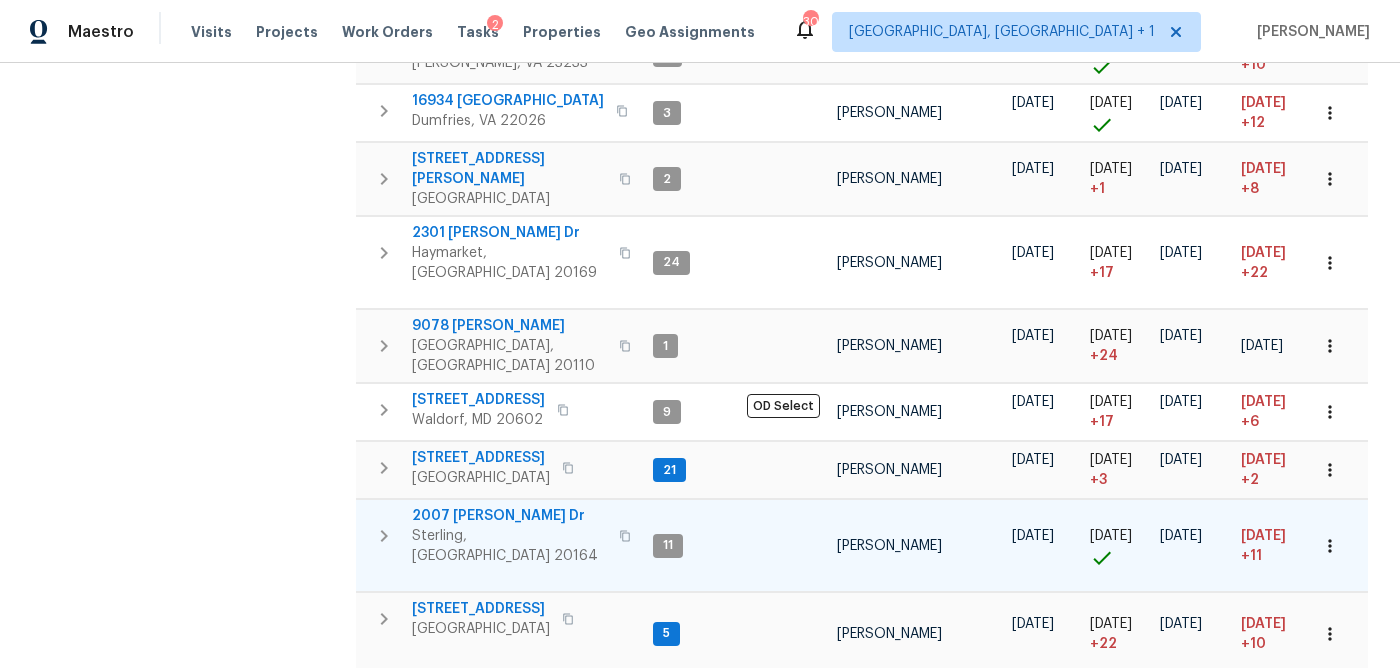 click on "2007 Jonathan Dr" at bounding box center (509, 516) 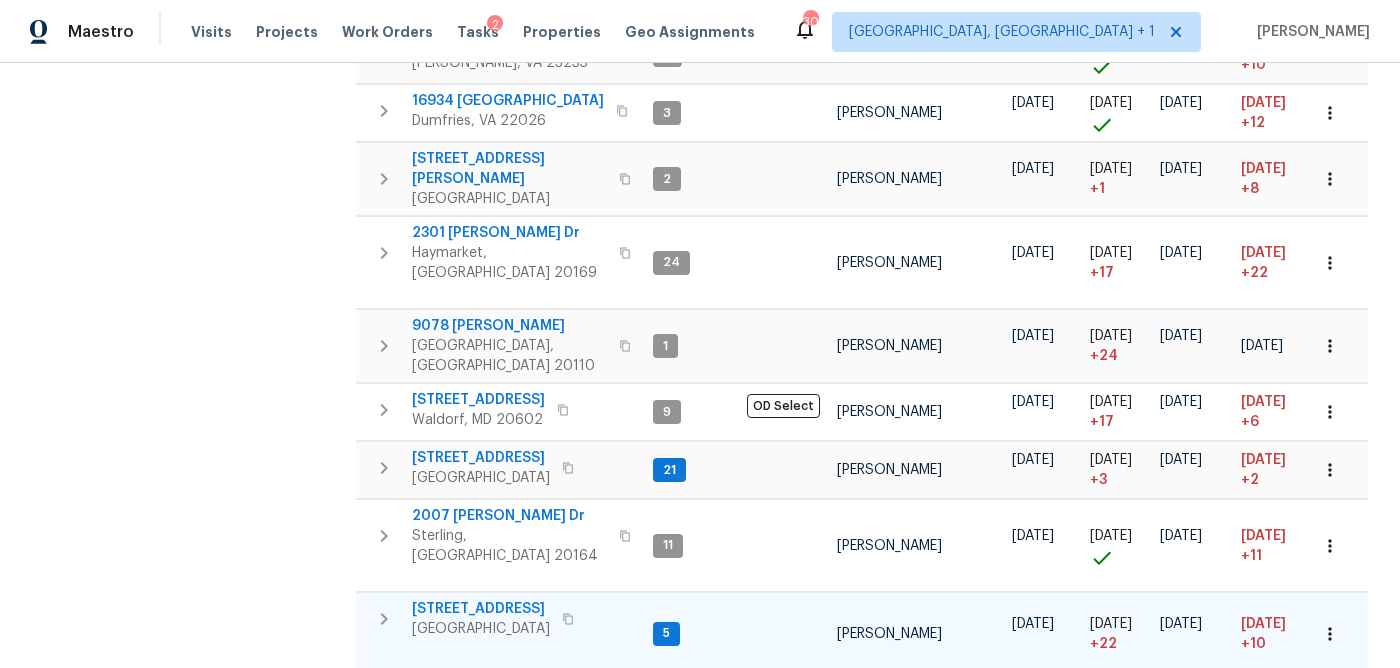 click 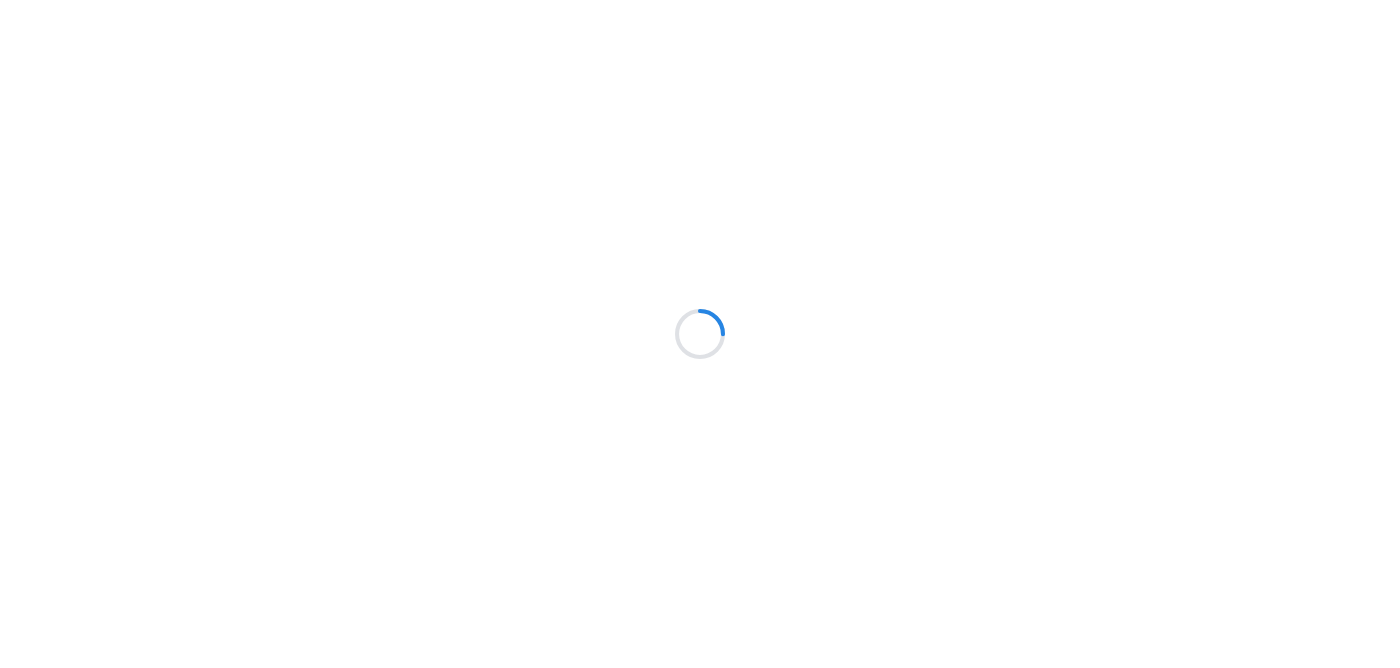 scroll, scrollTop: 0, scrollLeft: 0, axis: both 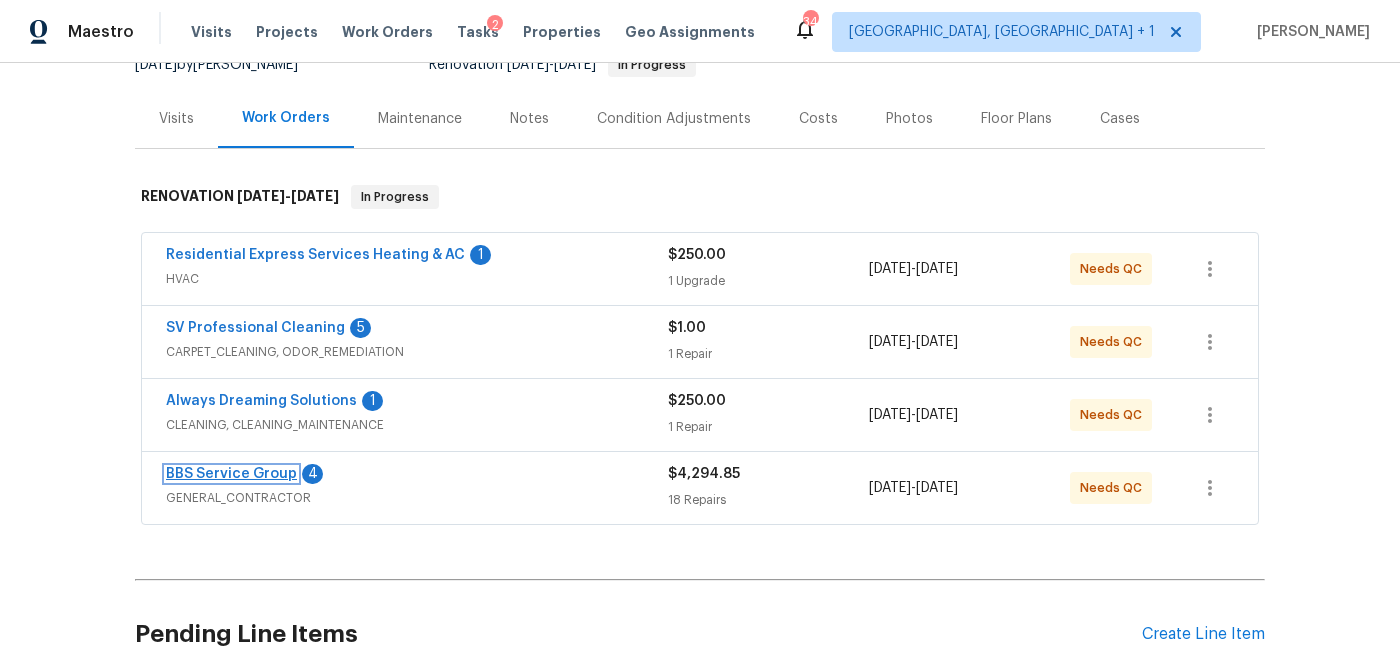 click on "BBS Service Group" at bounding box center [231, 474] 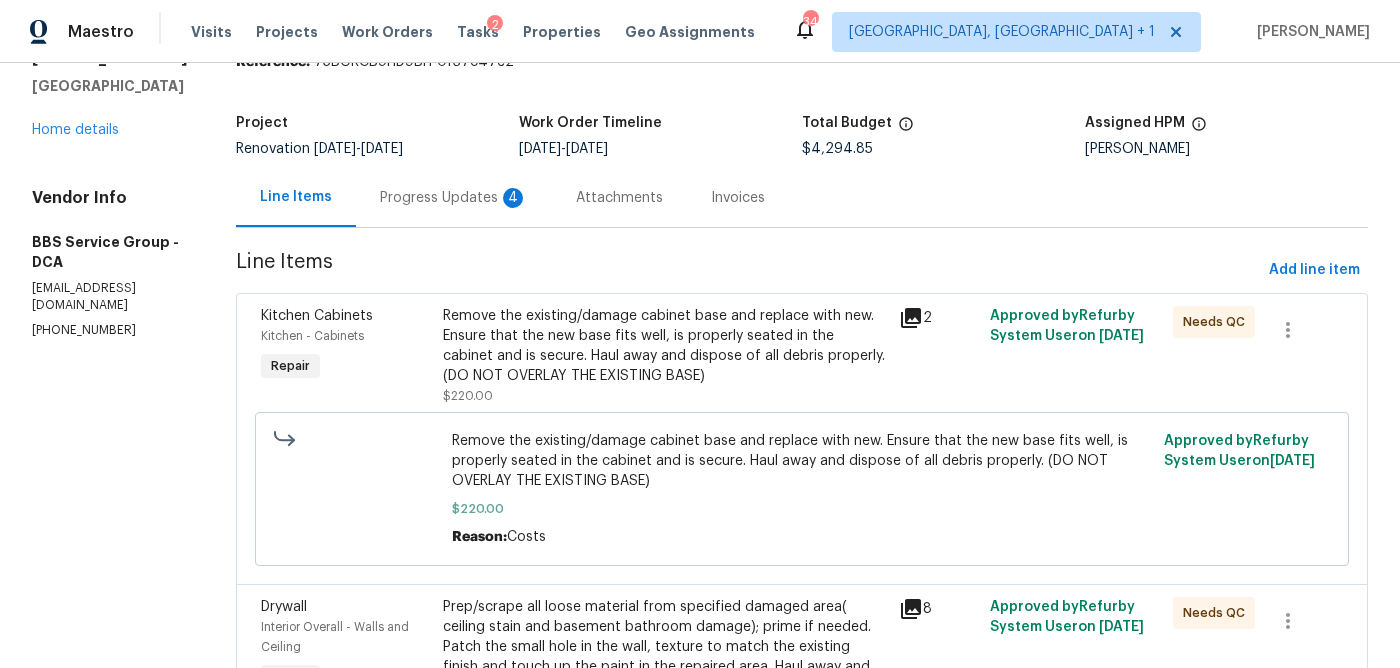 click on "Progress Updates 4" at bounding box center (454, 198) 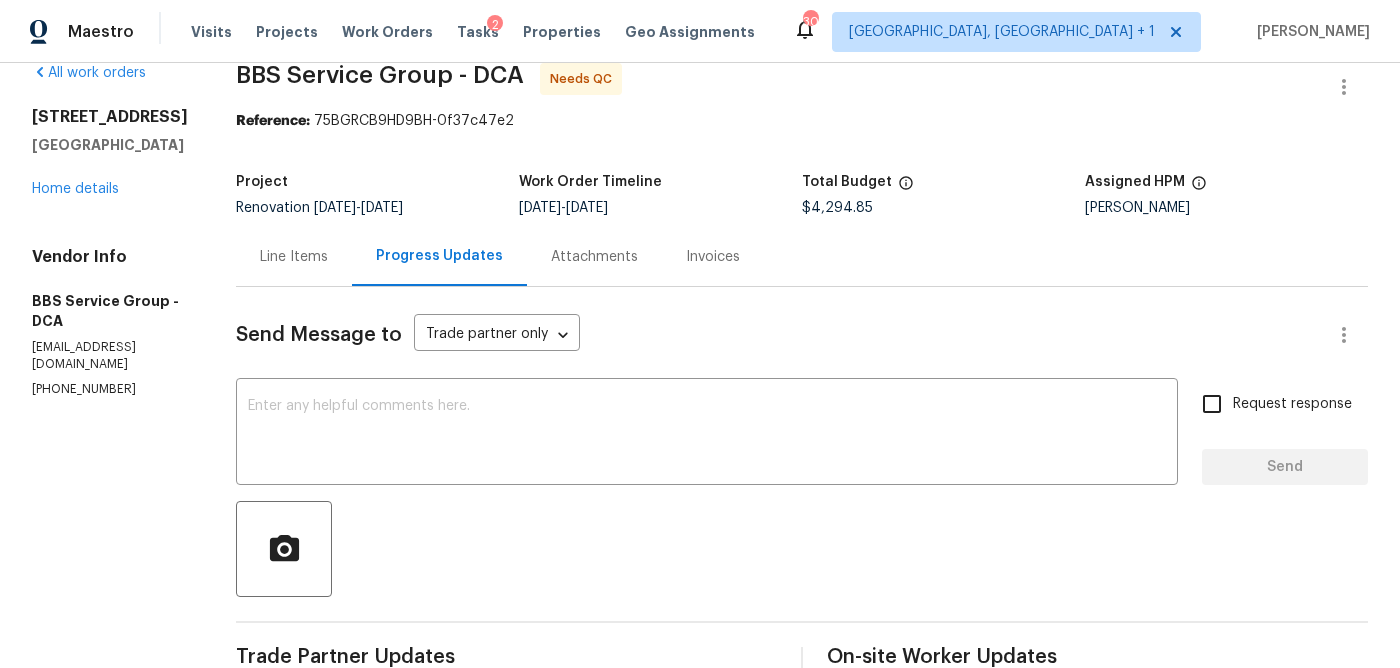 scroll, scrollTop: 0, scrollLeft: 0, axis: both 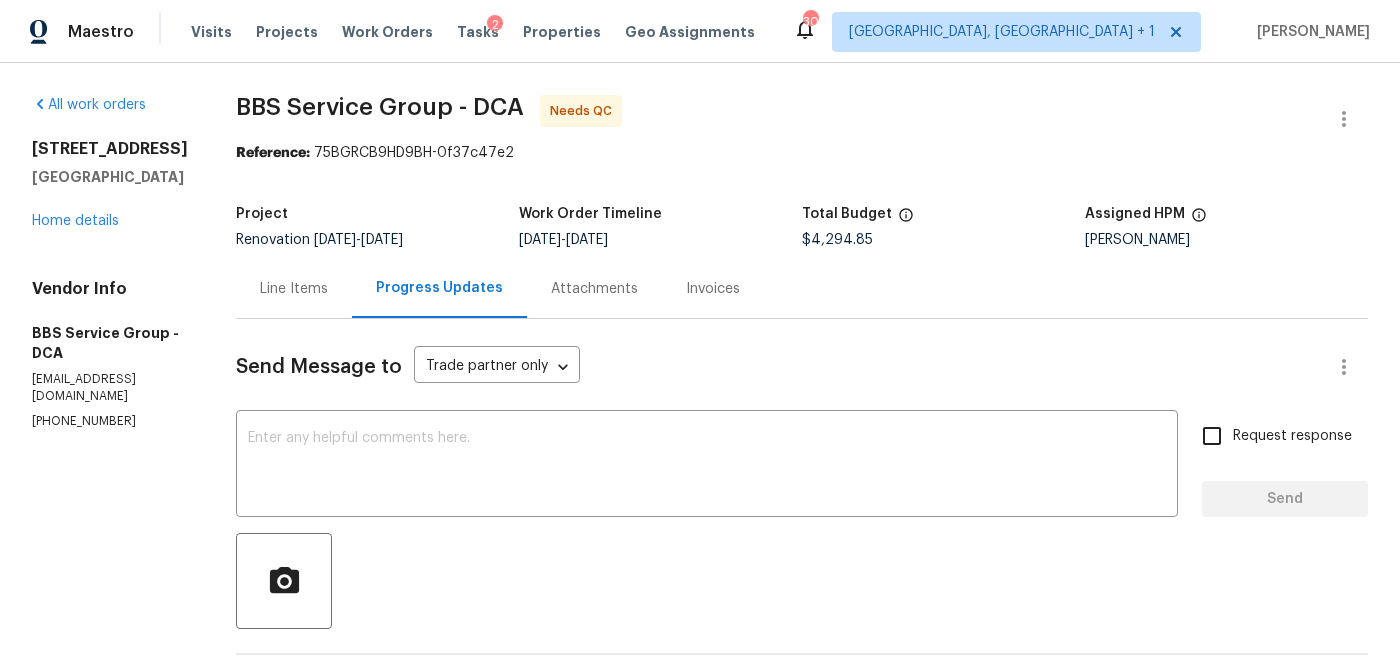 click on "[STREET_ADDRESS]" at bounding box center (110, 149) 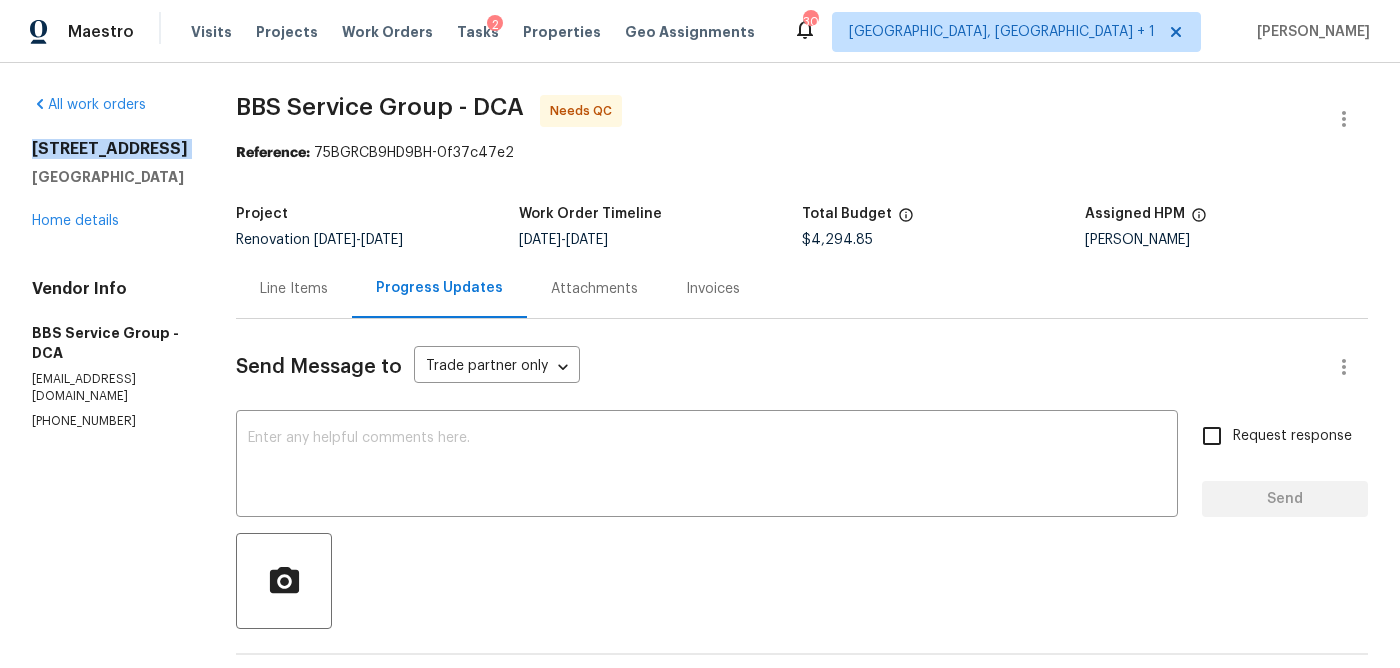 click on "4675 Red Admiral Way # 149" at bounding box center (110, 149) 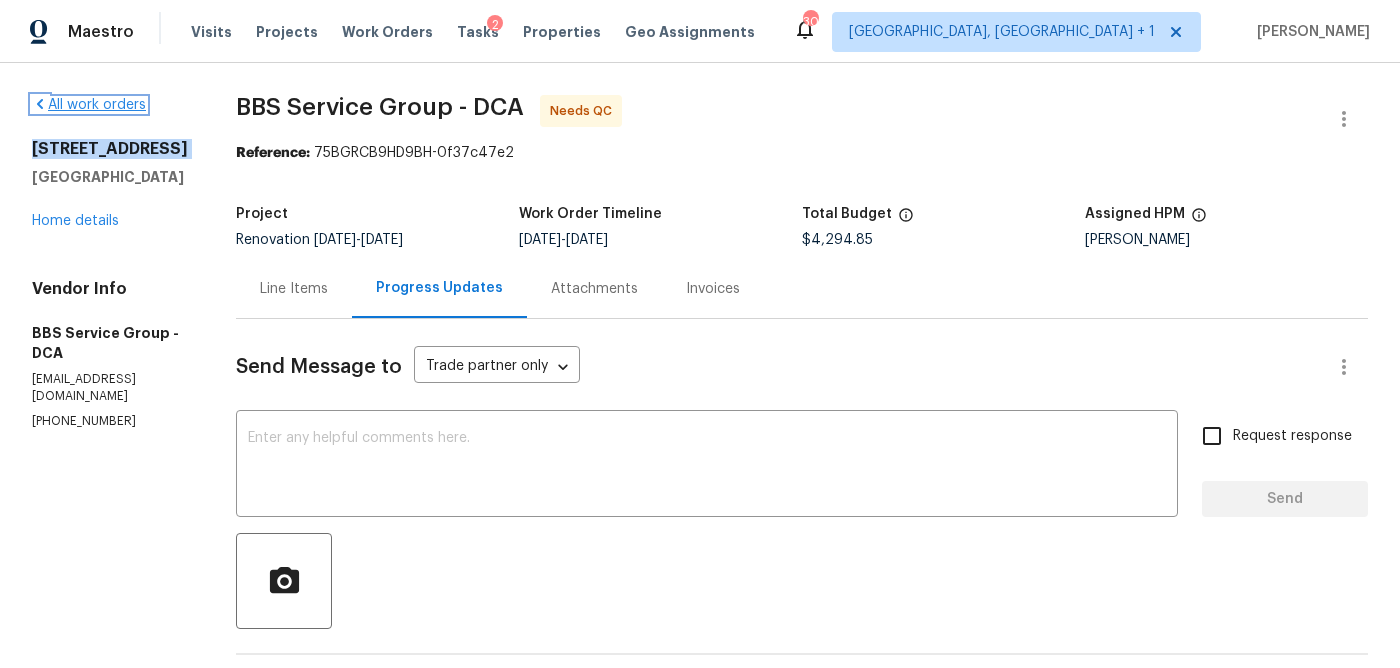 click on "All work orders" at bounding box center (89, 105) 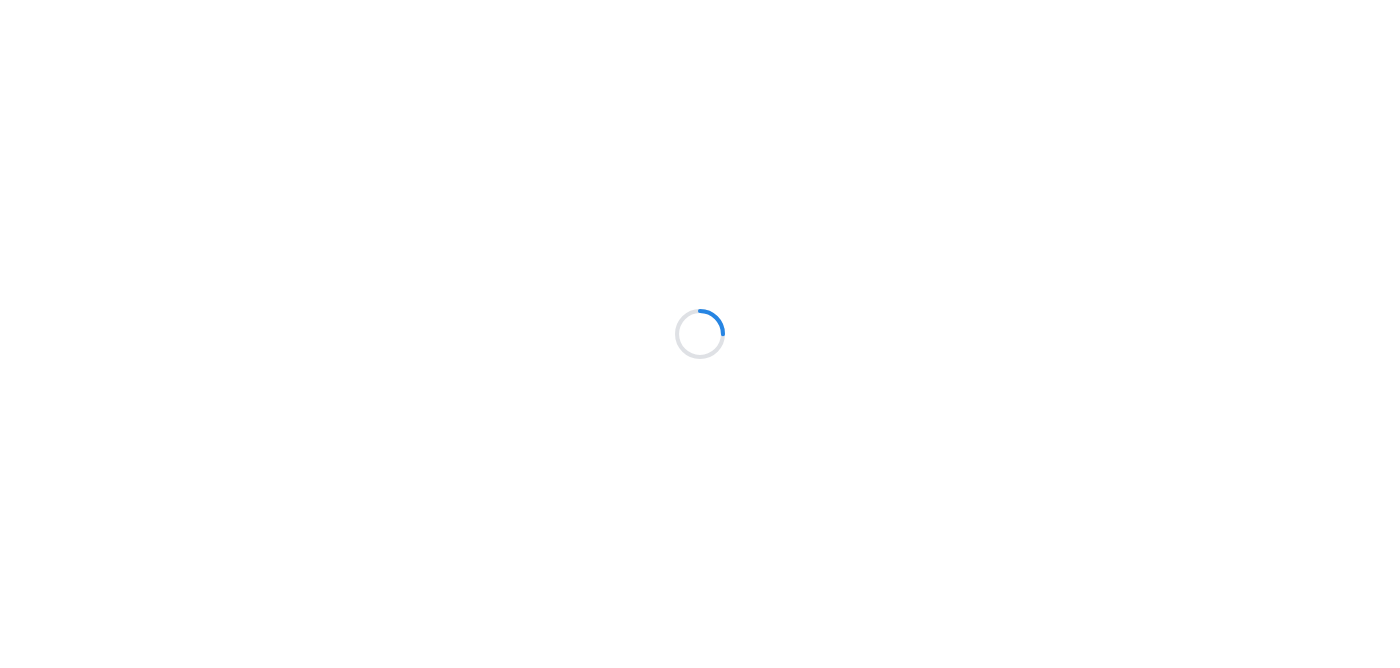 scroll, scrollTop: 0, scrollLeft: 0, axis: both 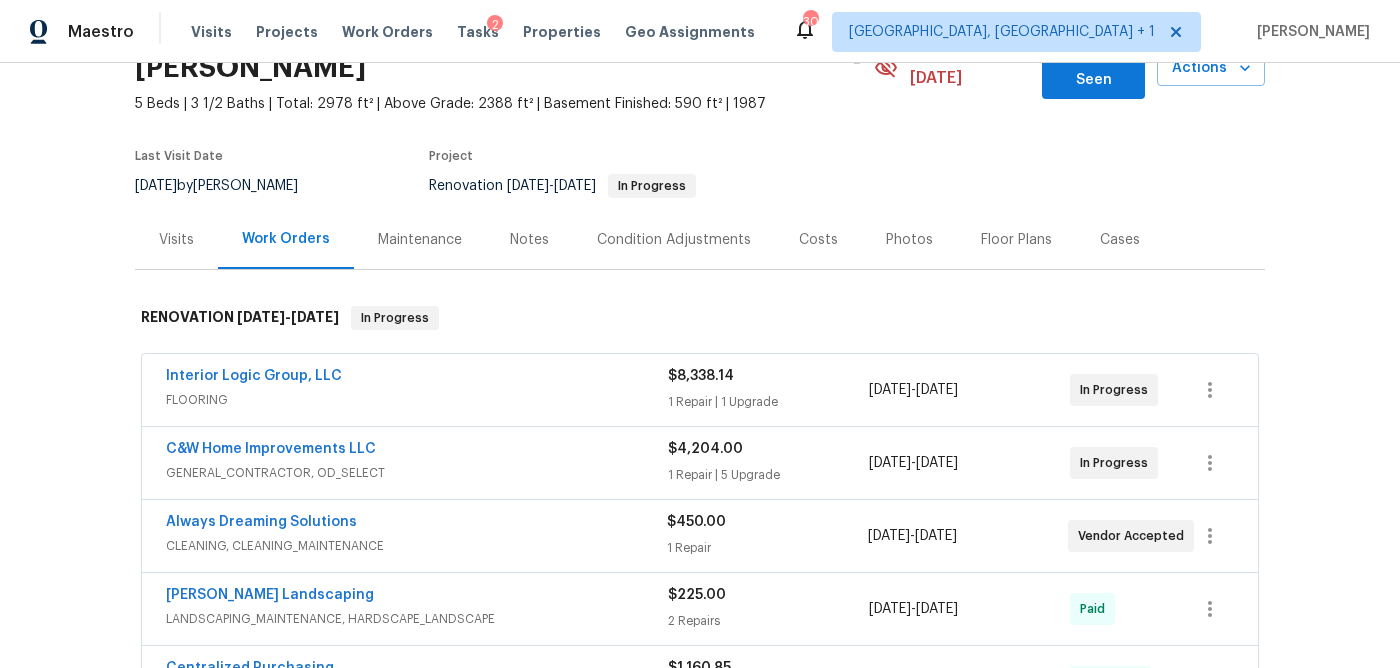 click on "FLOORING" at bounding box center [417, 400] 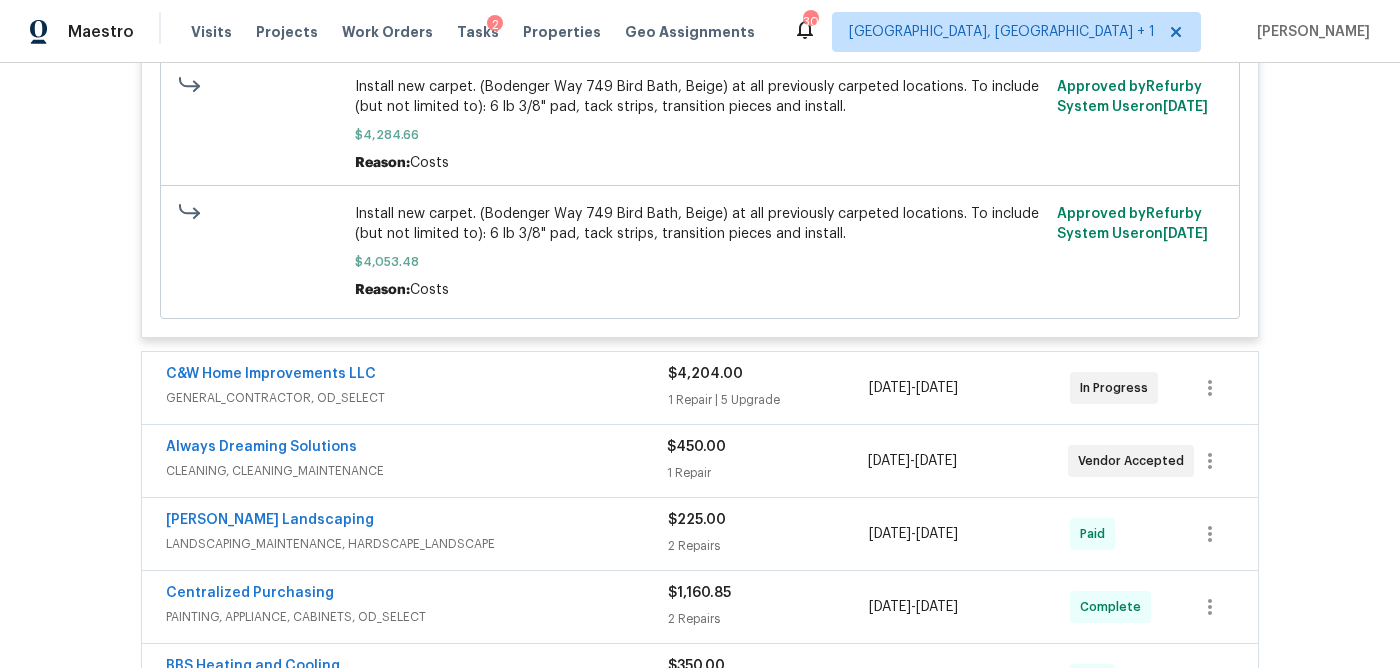 scroll, scrollTop: 805, scrollLeft: 0, axis: vertical 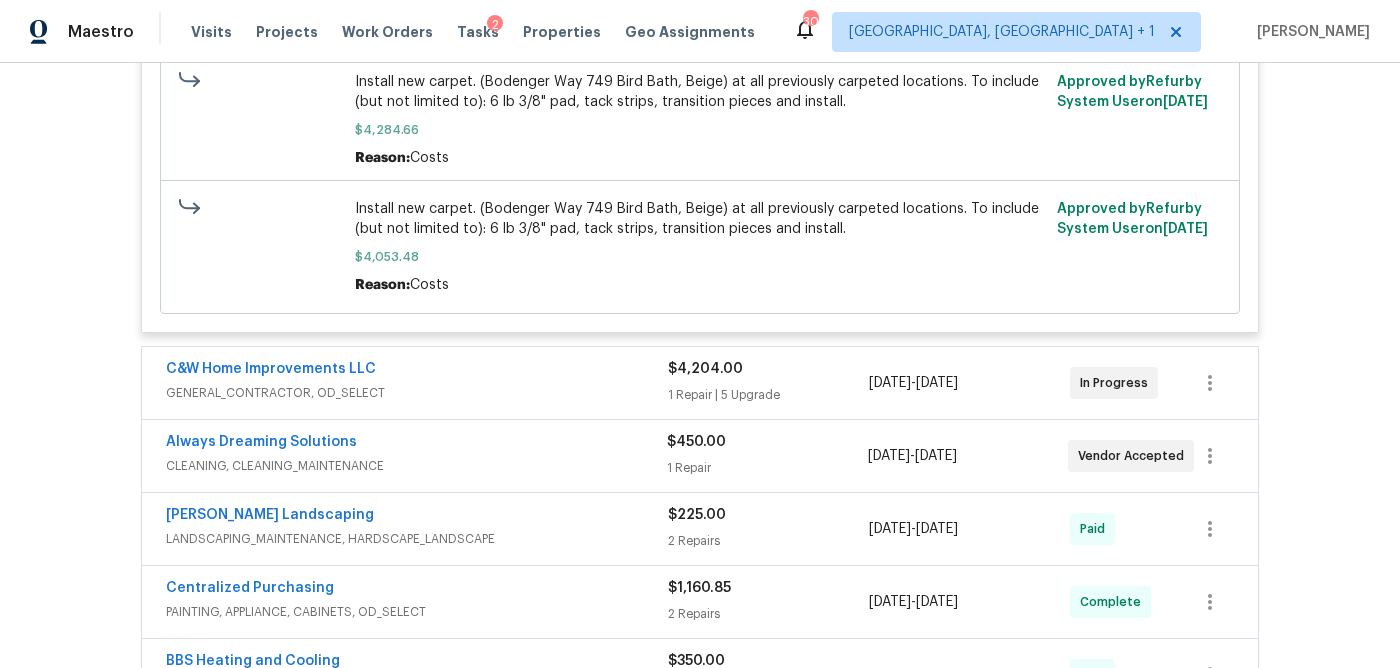 click on "GENERAL_CONTRACTOR, OD_SELECT" at bounding box center (417, 393) 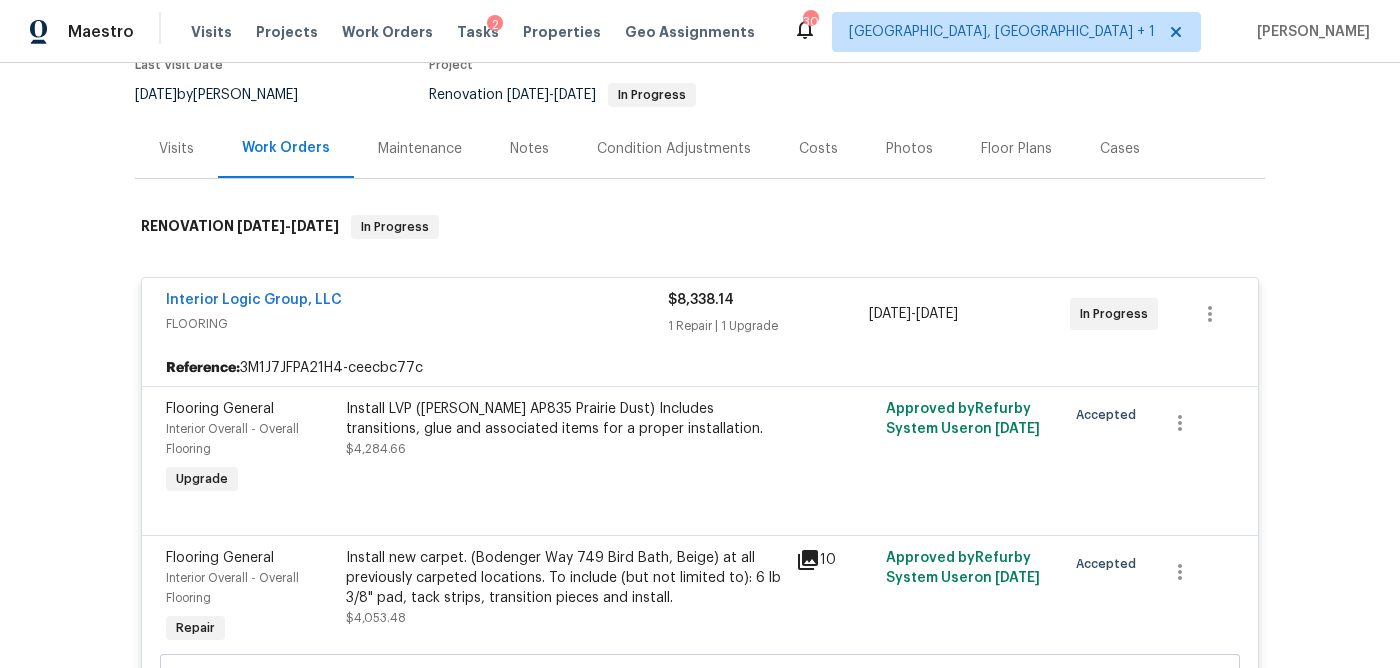 scroll, scrollTop: 0, scrollLeft: 0, axis: both 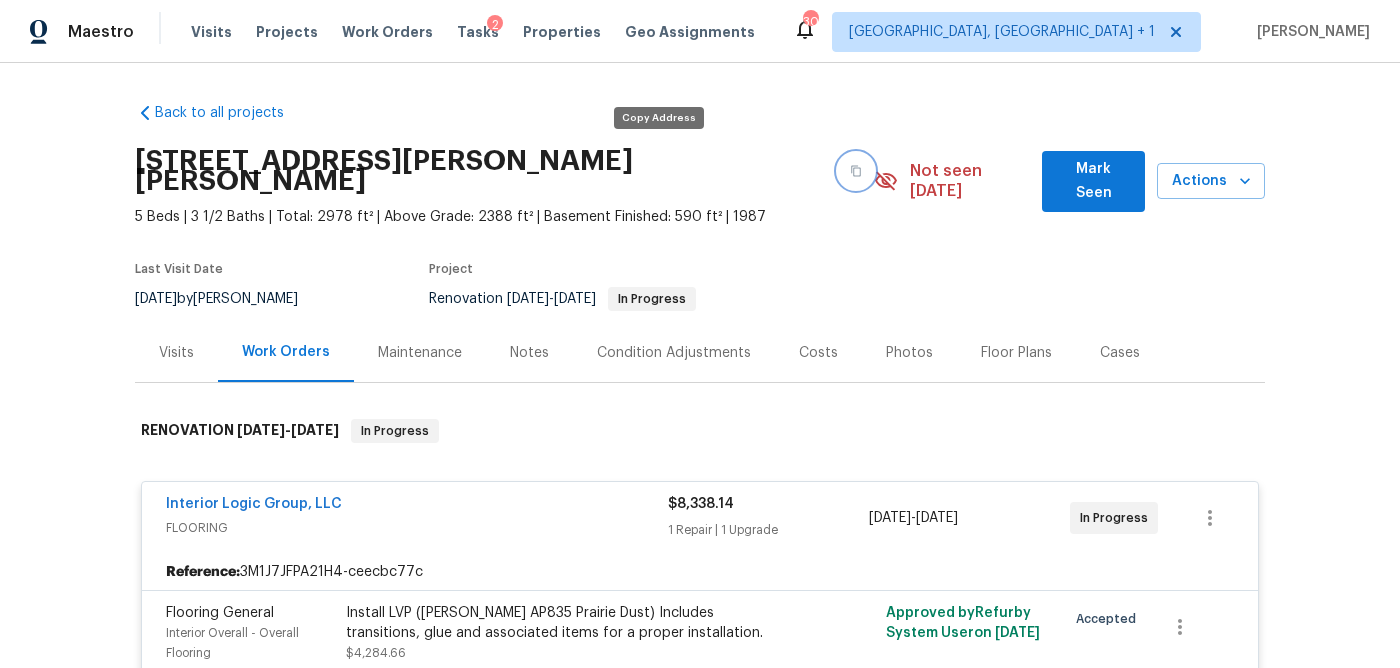 click 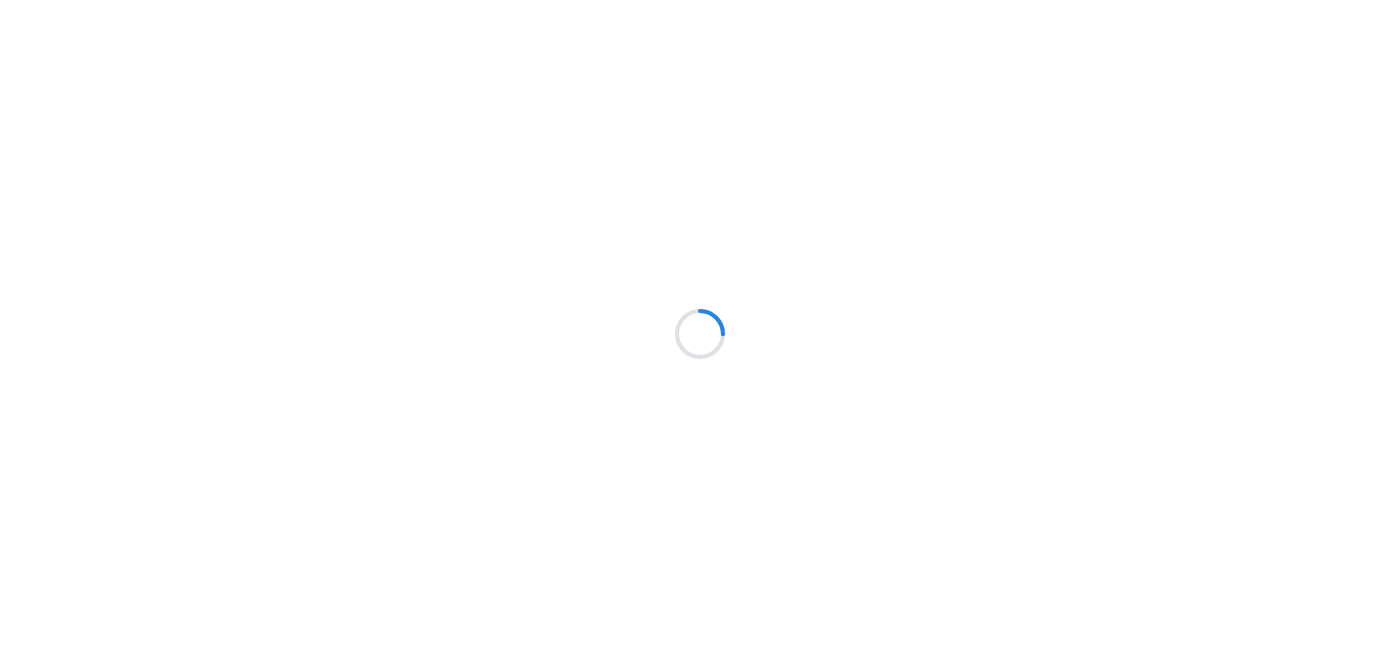 scroll, scrollTop: 0, scrollLeft: 0, axis: both 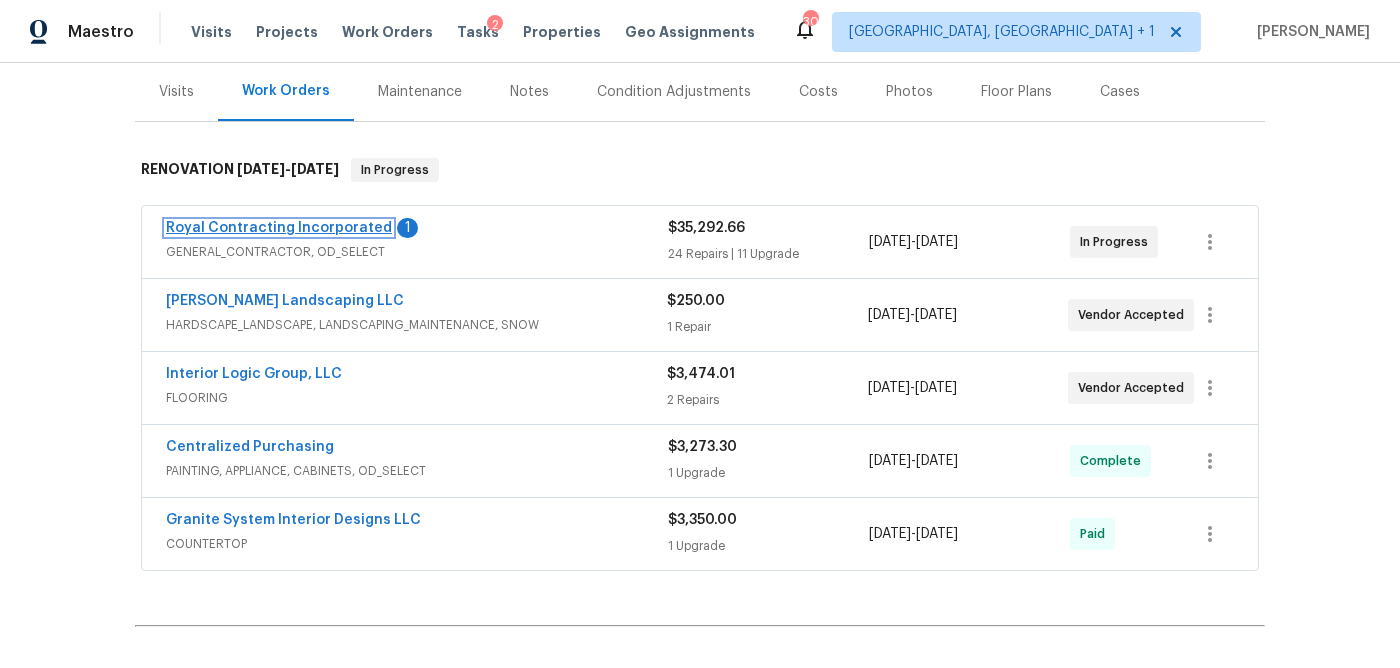 click on "Royal Contracting Incorporated" at bounding box center (279, 228) 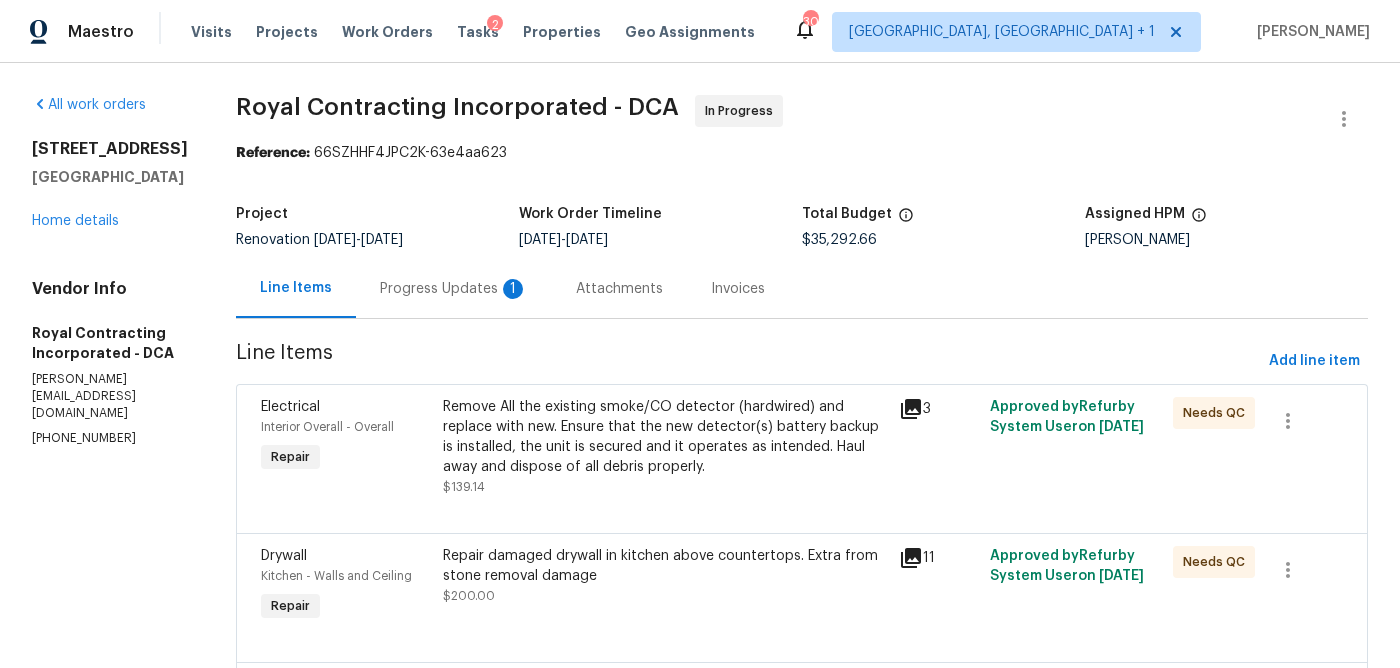 click on "Progress Updates 1" at bounding box center (454, 289) 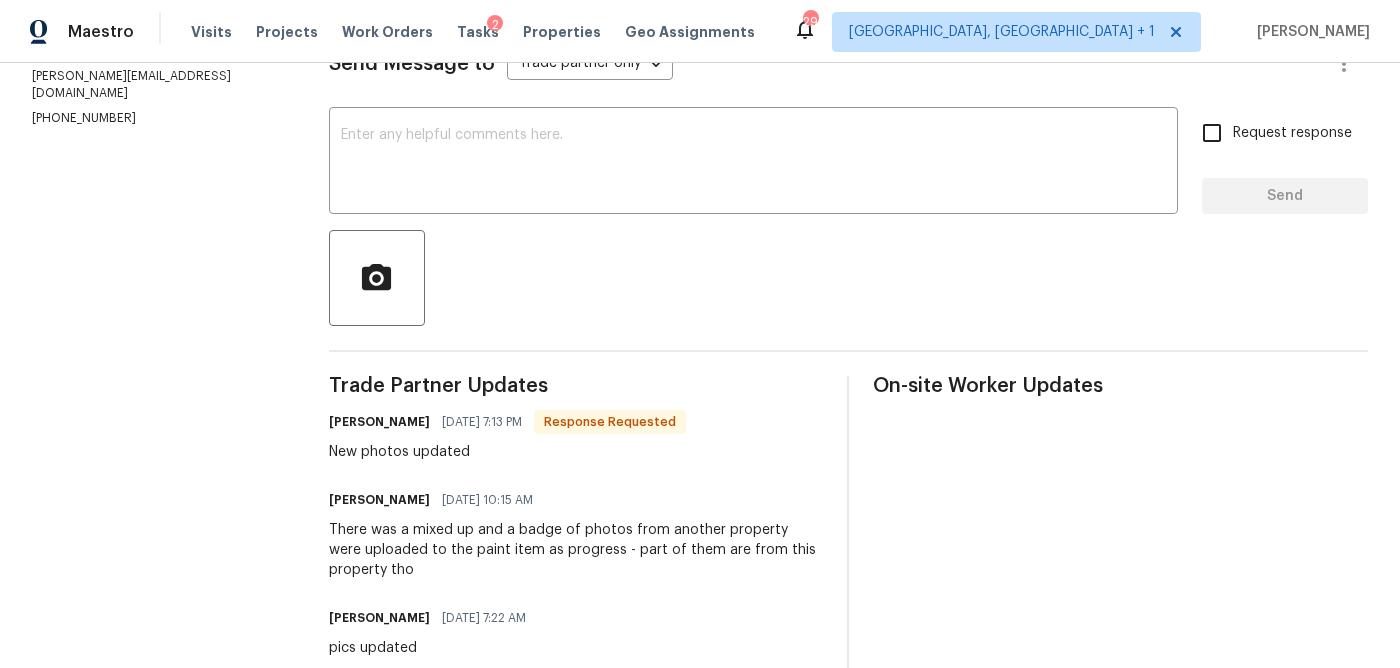 scroll, scrollTop: 304, scrollLeft: 0, axis: vertical 